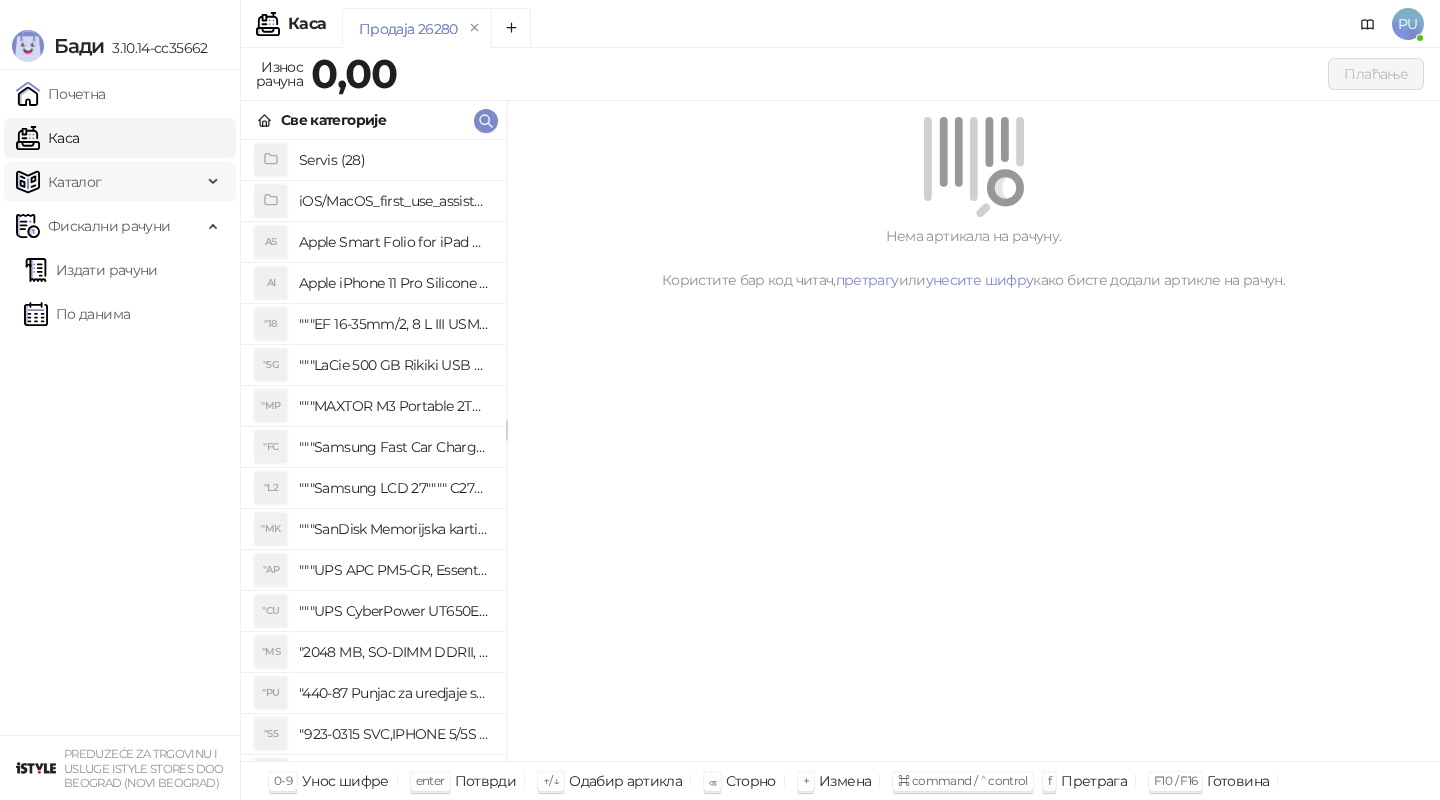 scroll, scrollTop: 0, scrollLeft: 0, axis: both 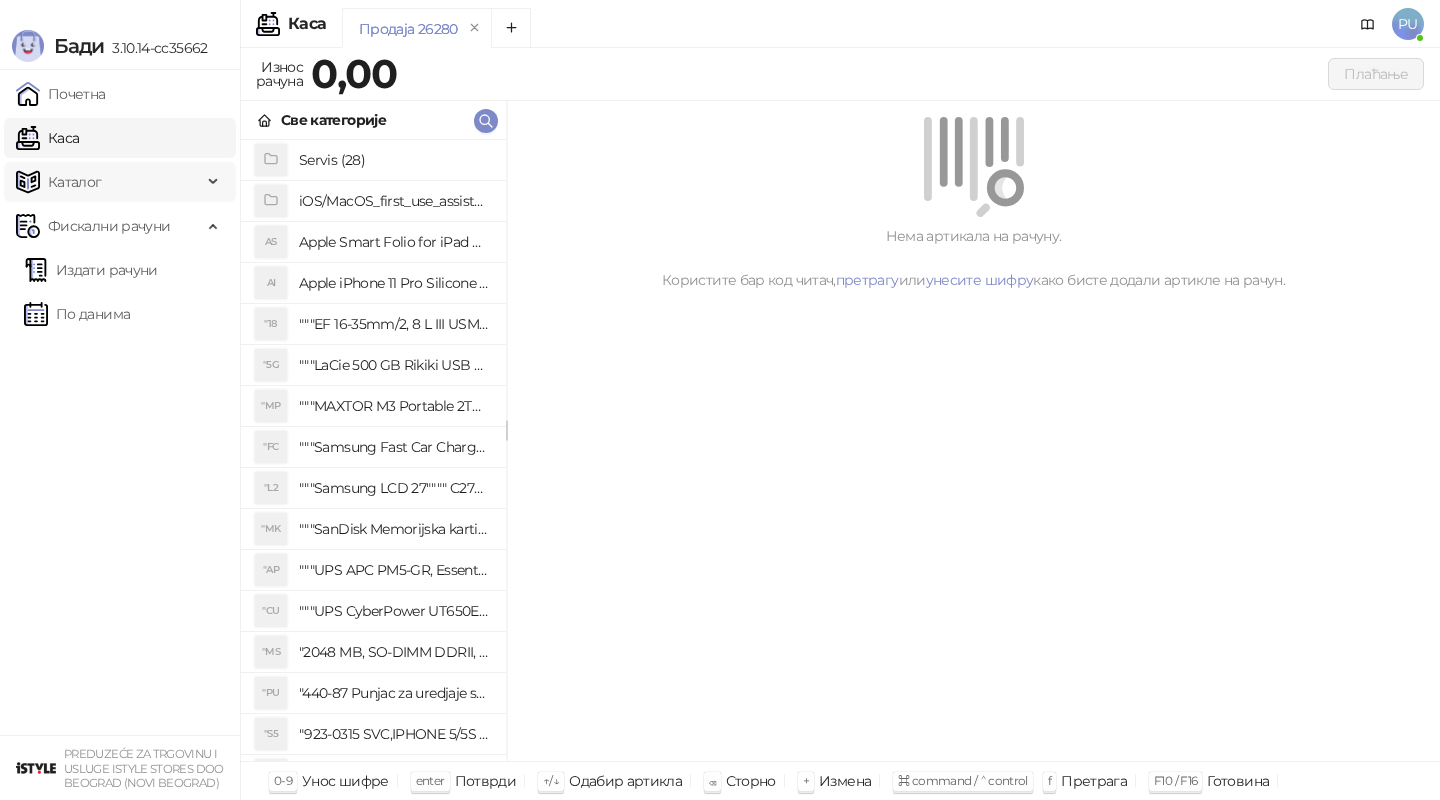 click on "Каталог" at bounding box center (75, 182) 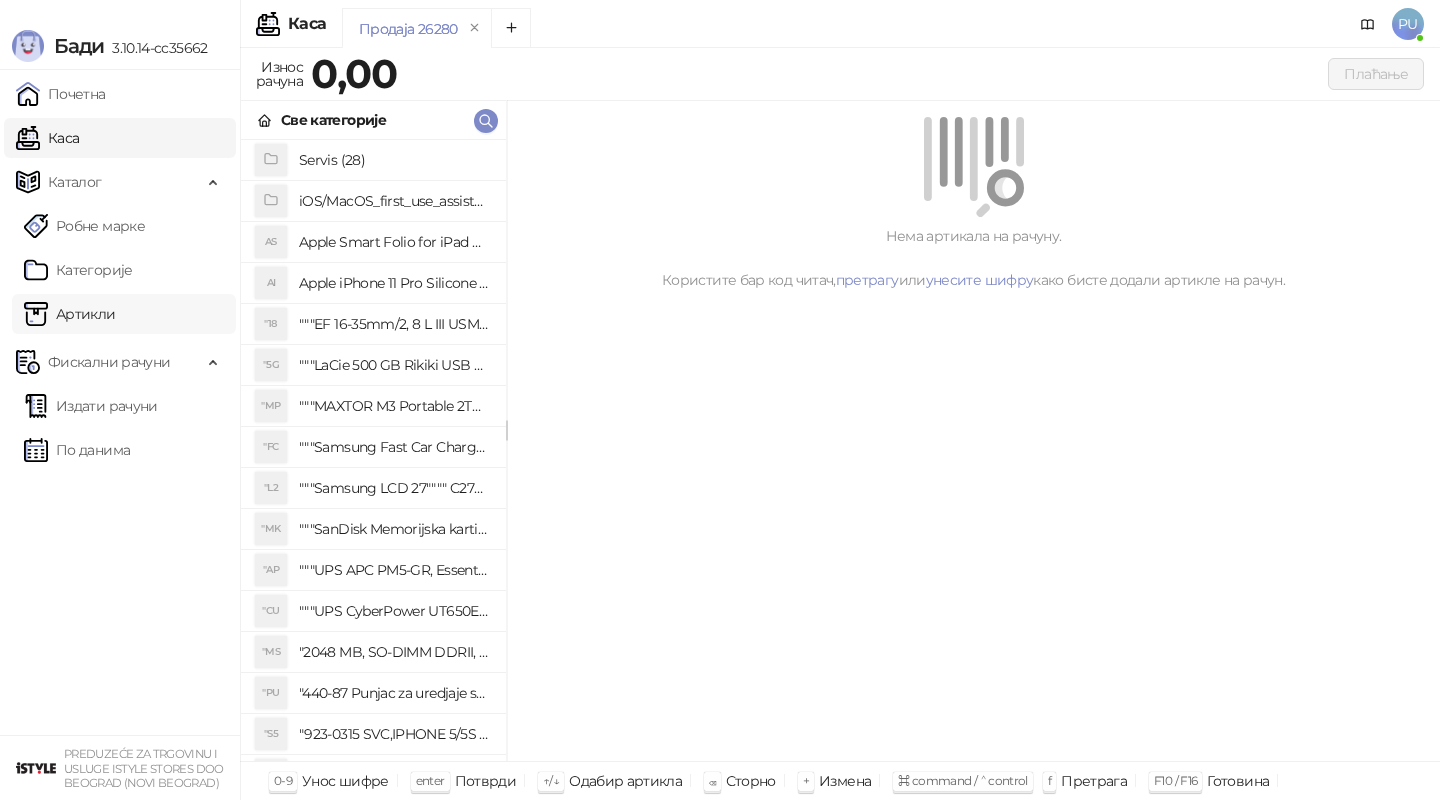 click on "Артикли" at bounding box center (70, 314) 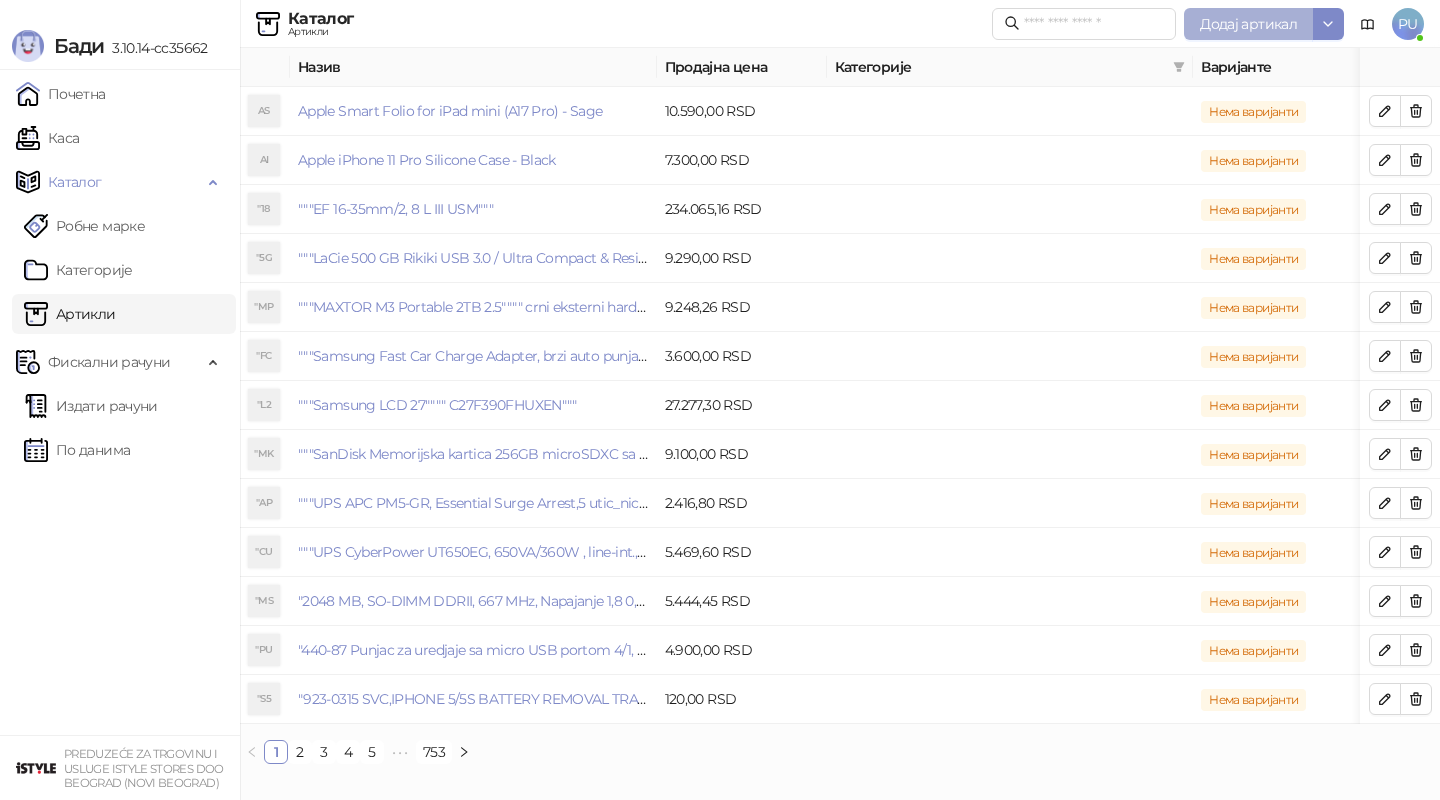 click on "Додај артикал" at bounding box center [1248, 24] 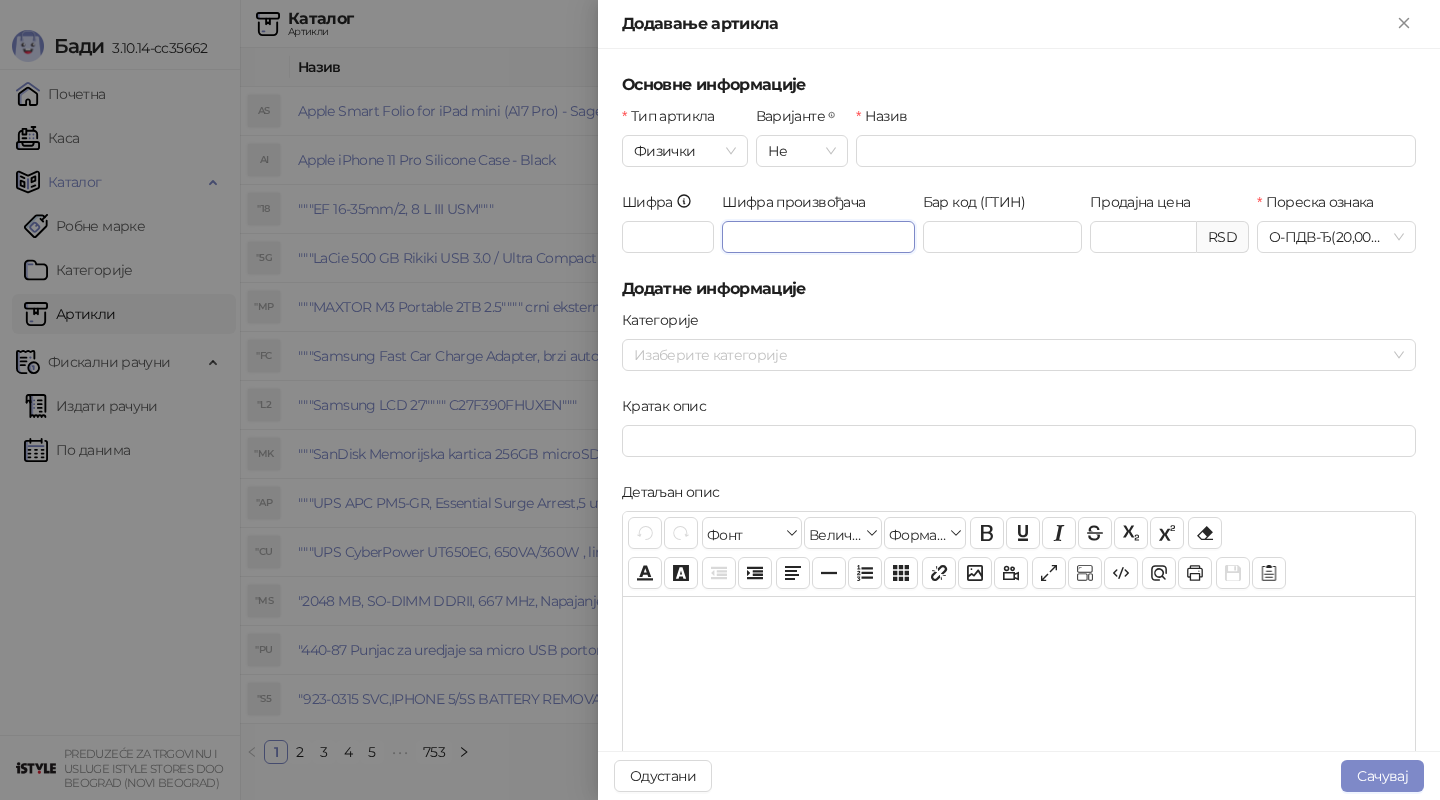click on "Шифра произвођача" at bounding box center [818, 237] 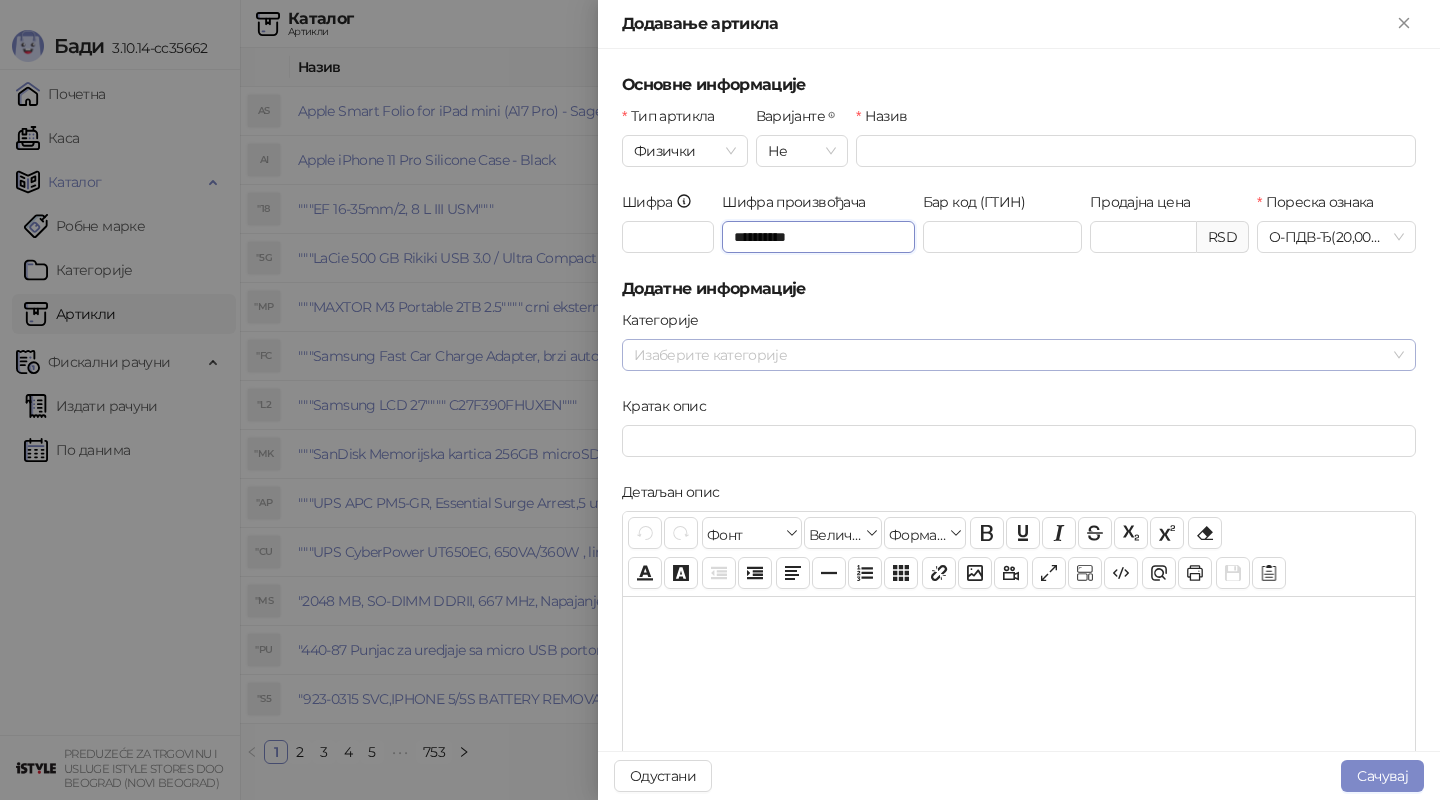 type on "**********" 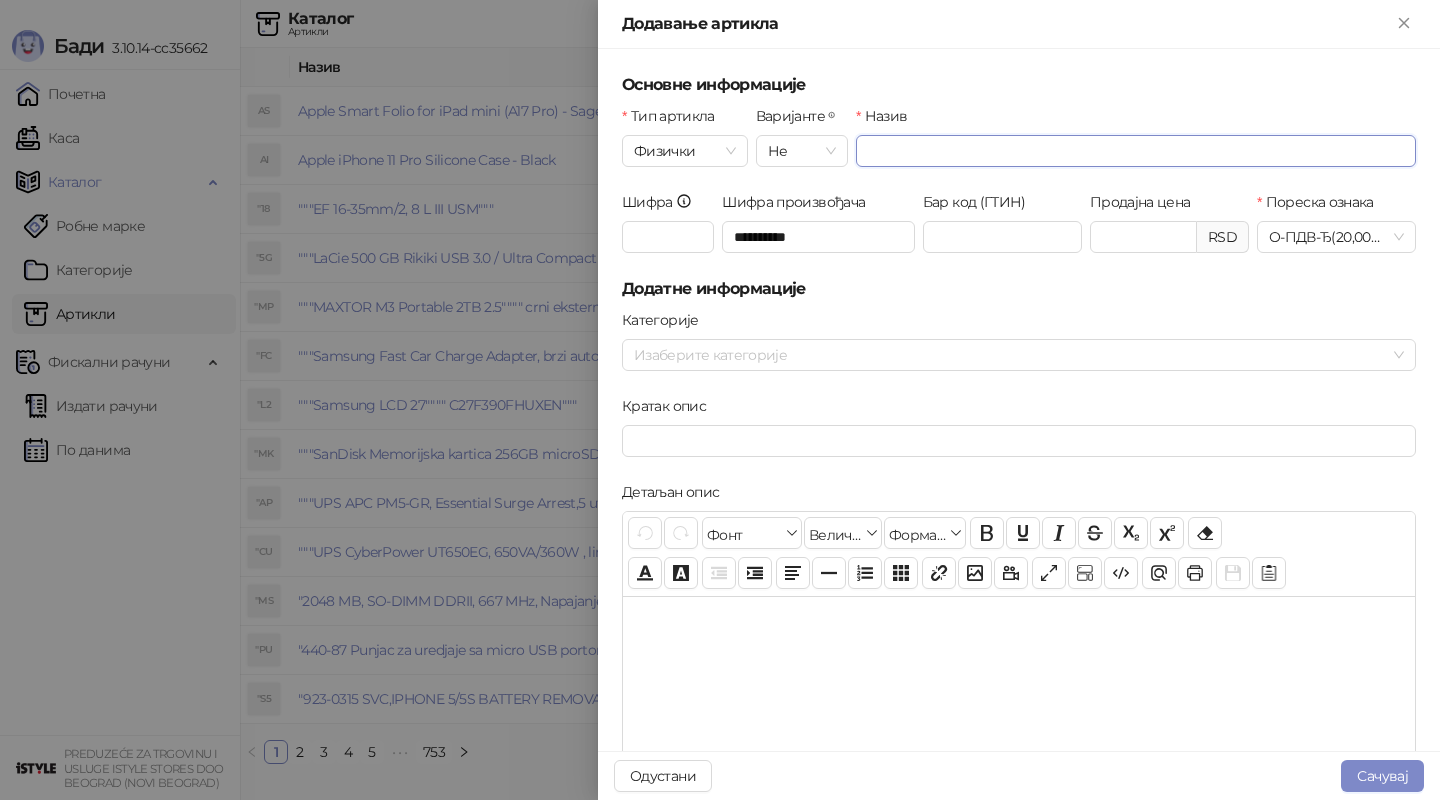 click on "Назив" at bounding box center [1136, 151] 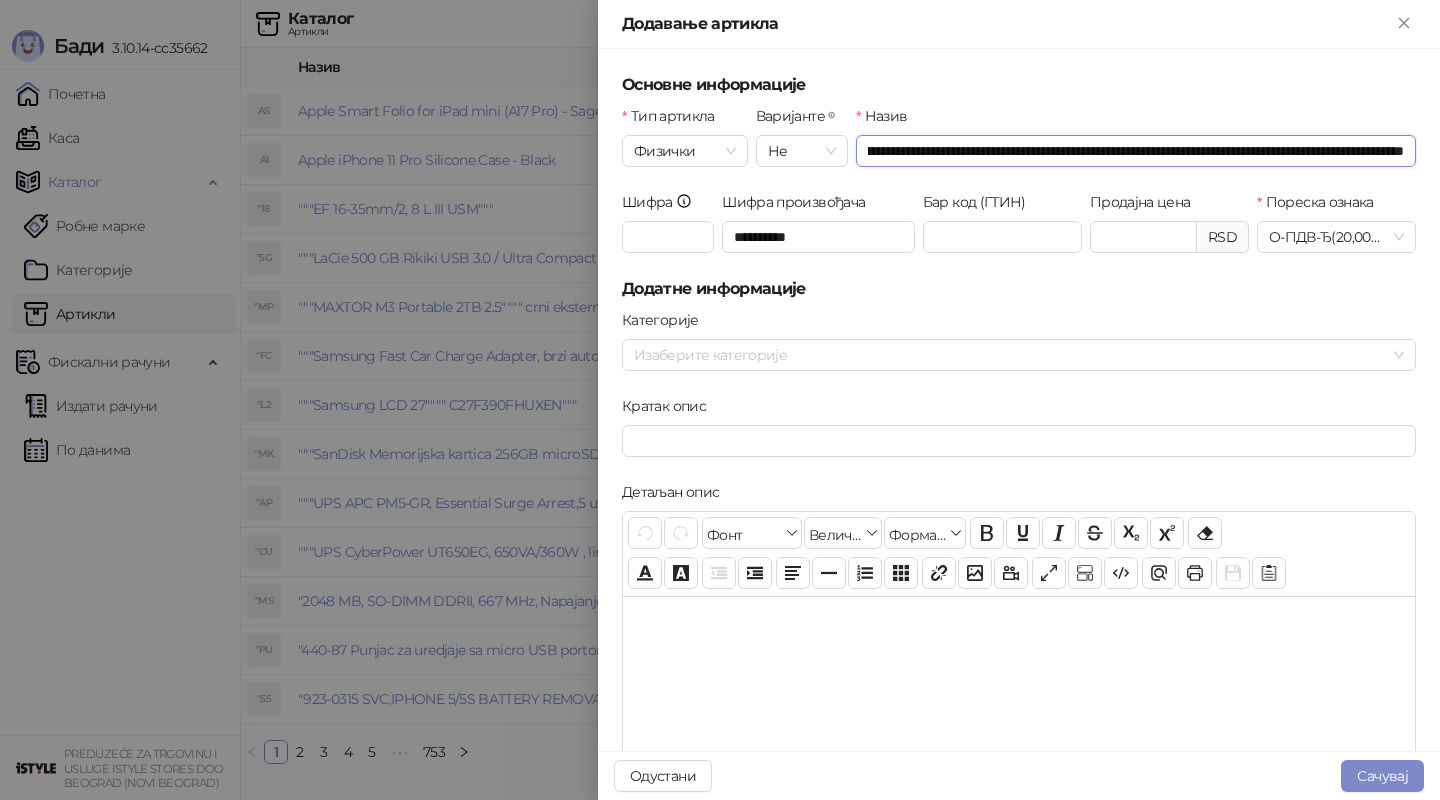 scroll, scrollTop: 0, scrollLeft: 169, axis: horizontal 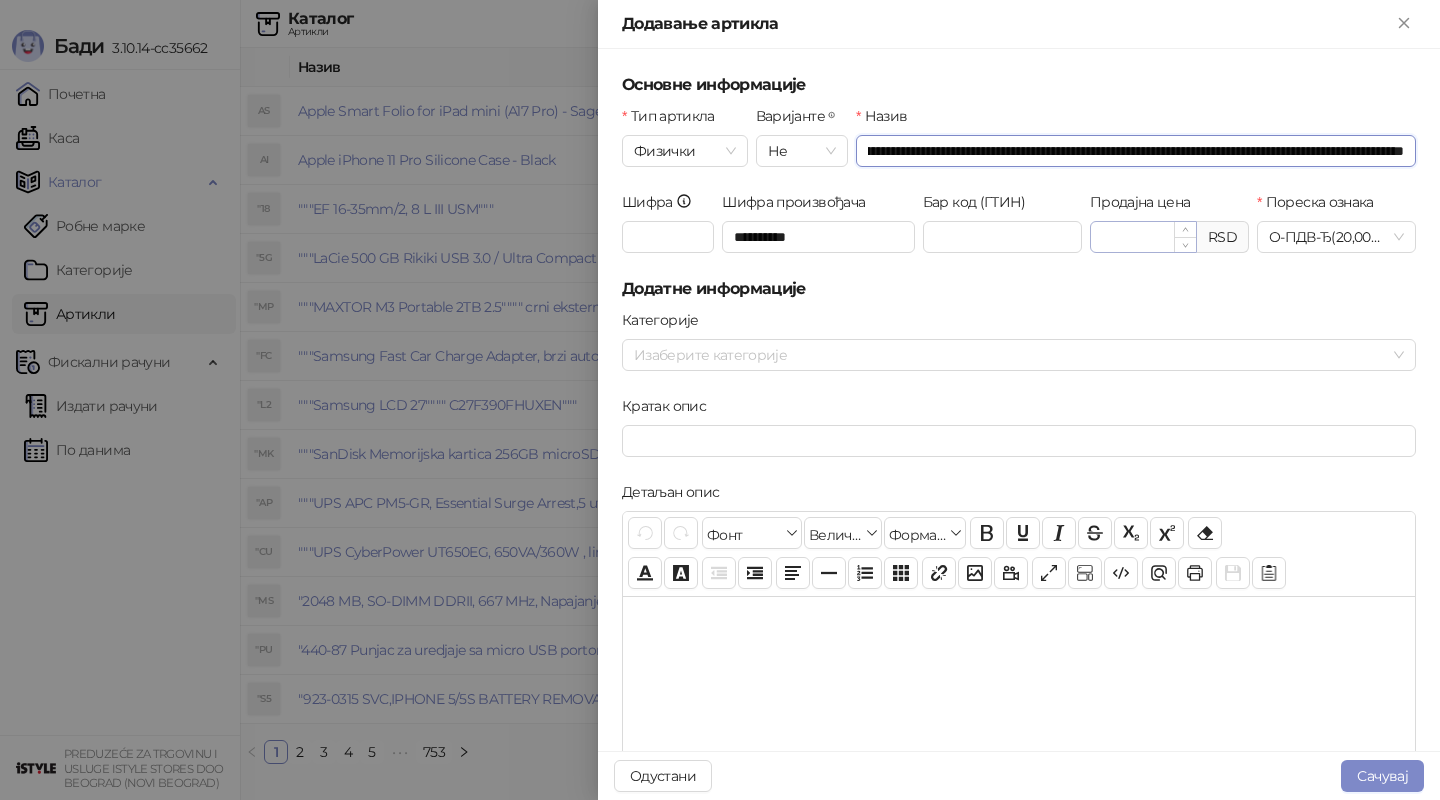 type on "**********" 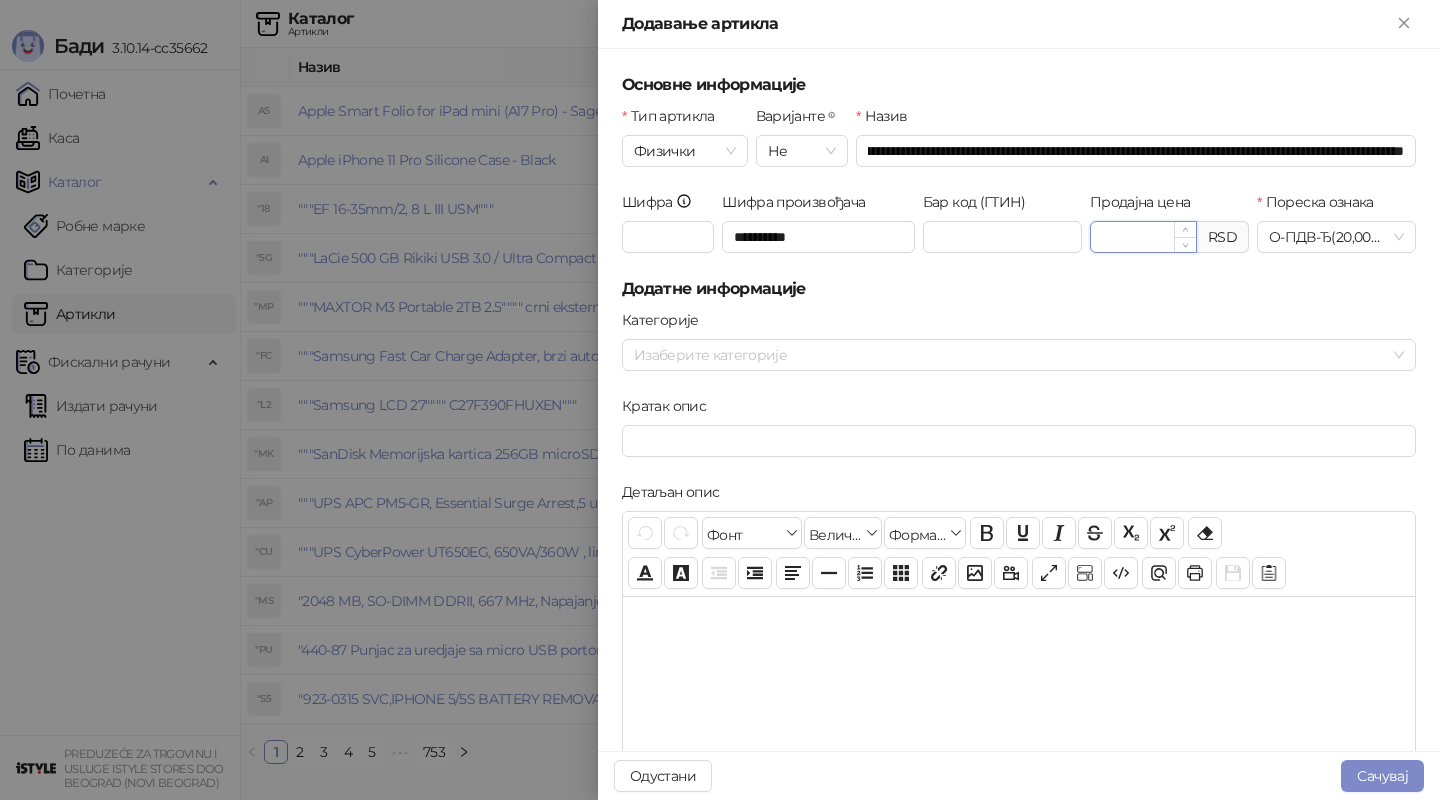 scroll, scrollTop: 0, scrollLeft: 0, axis: both 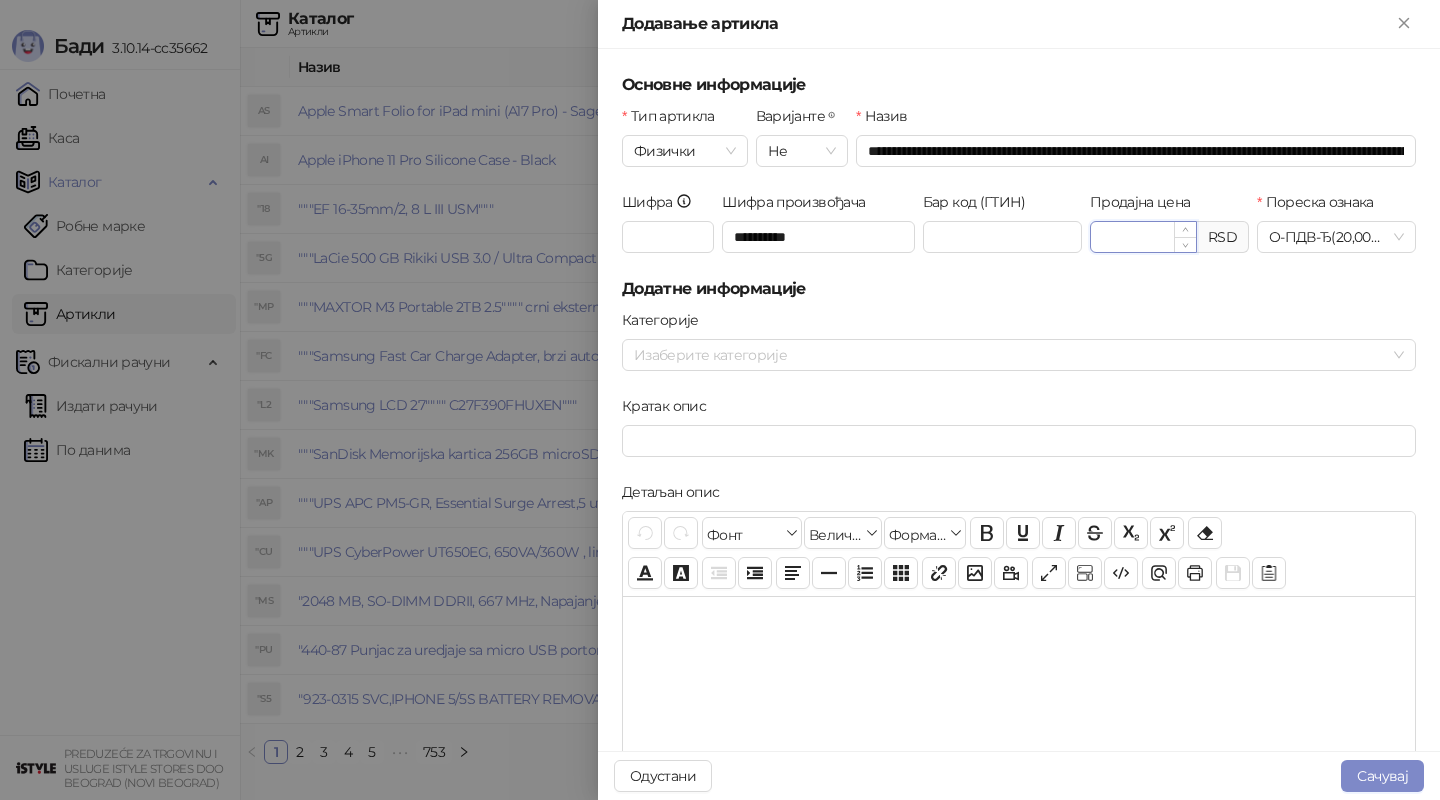 click on "Продајна цена" at bounding box center (1143, 237) 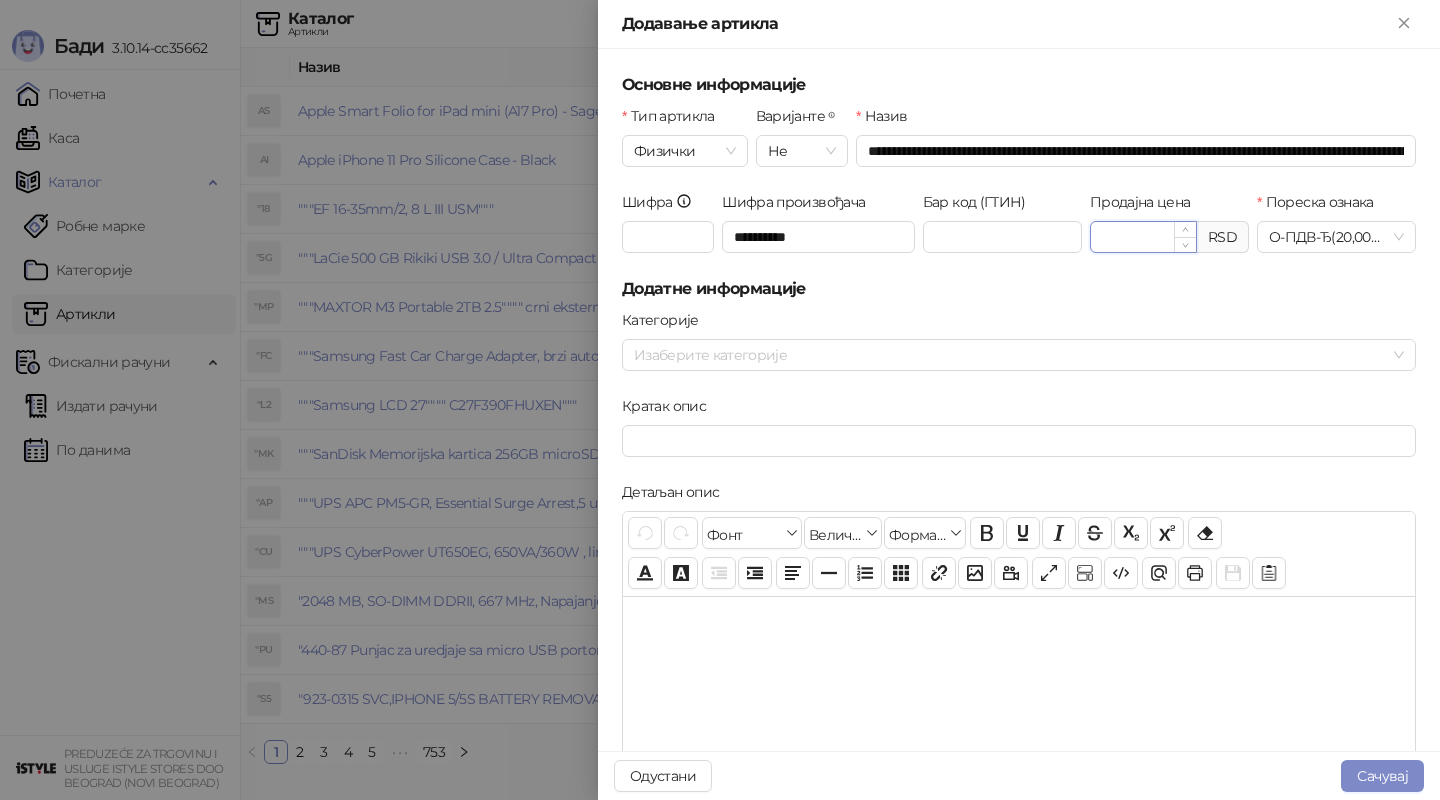 paste on "********" 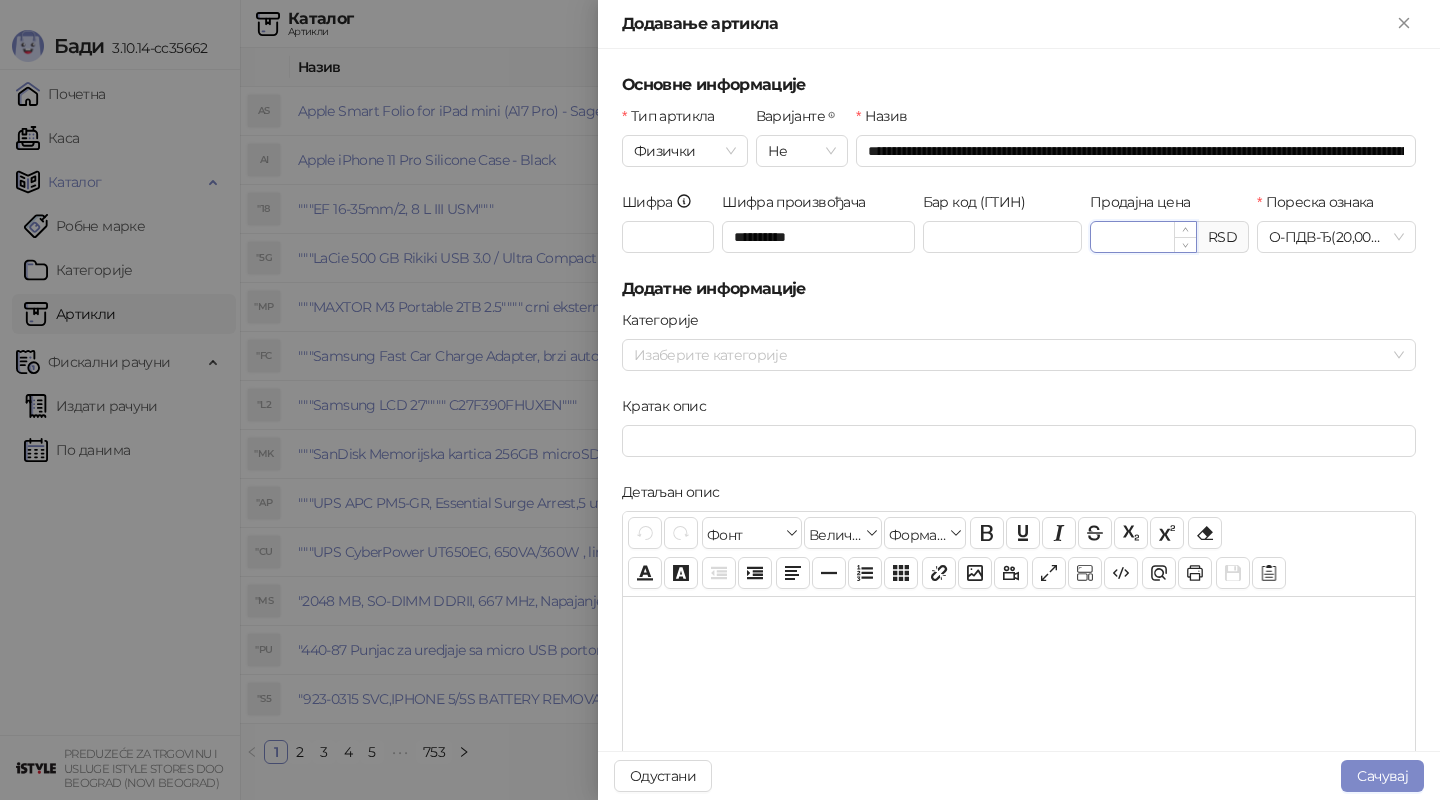 click on "********" at bounding box center [1143, 237] 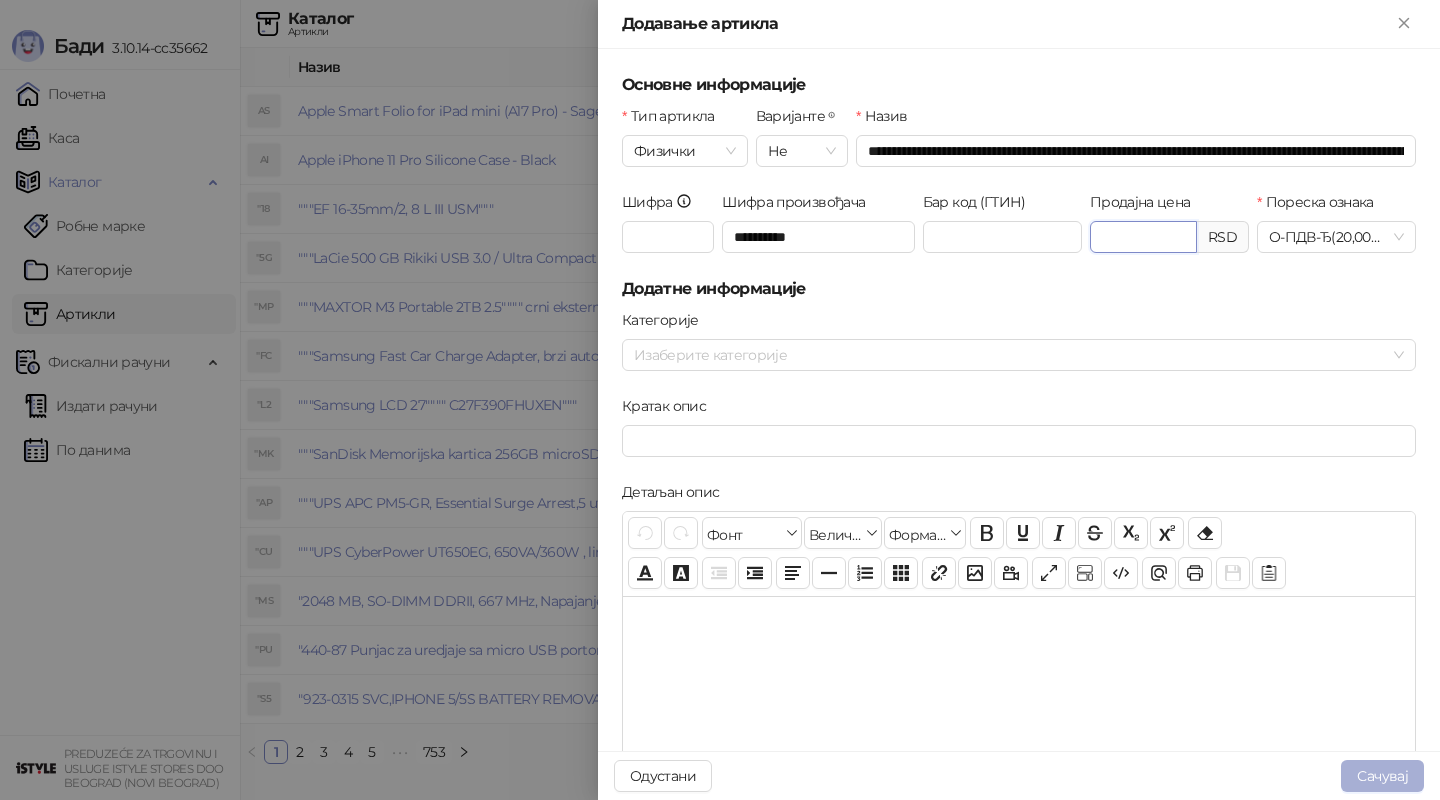 type on "********" 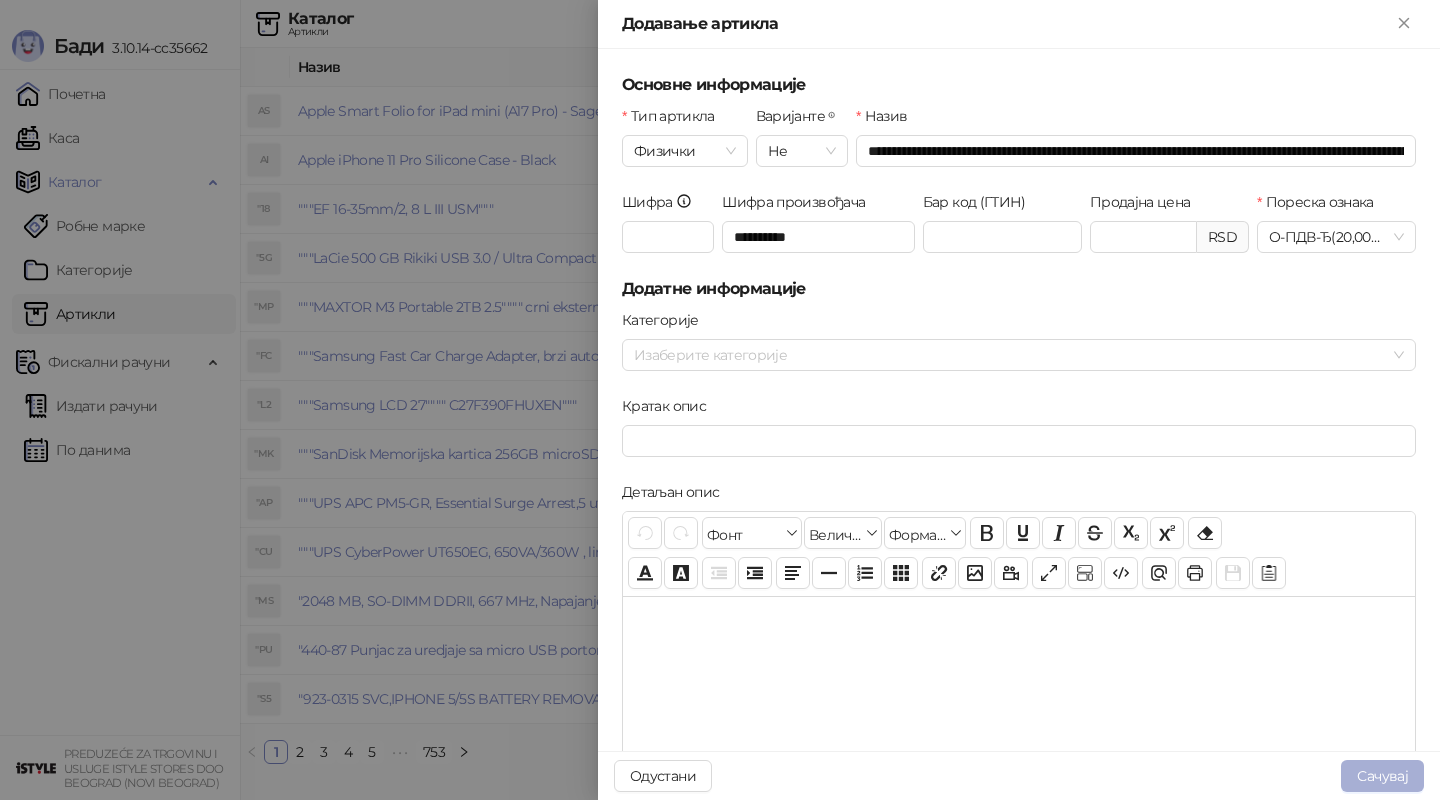 click on "Сачувај" at bounding box center (1382, 776) 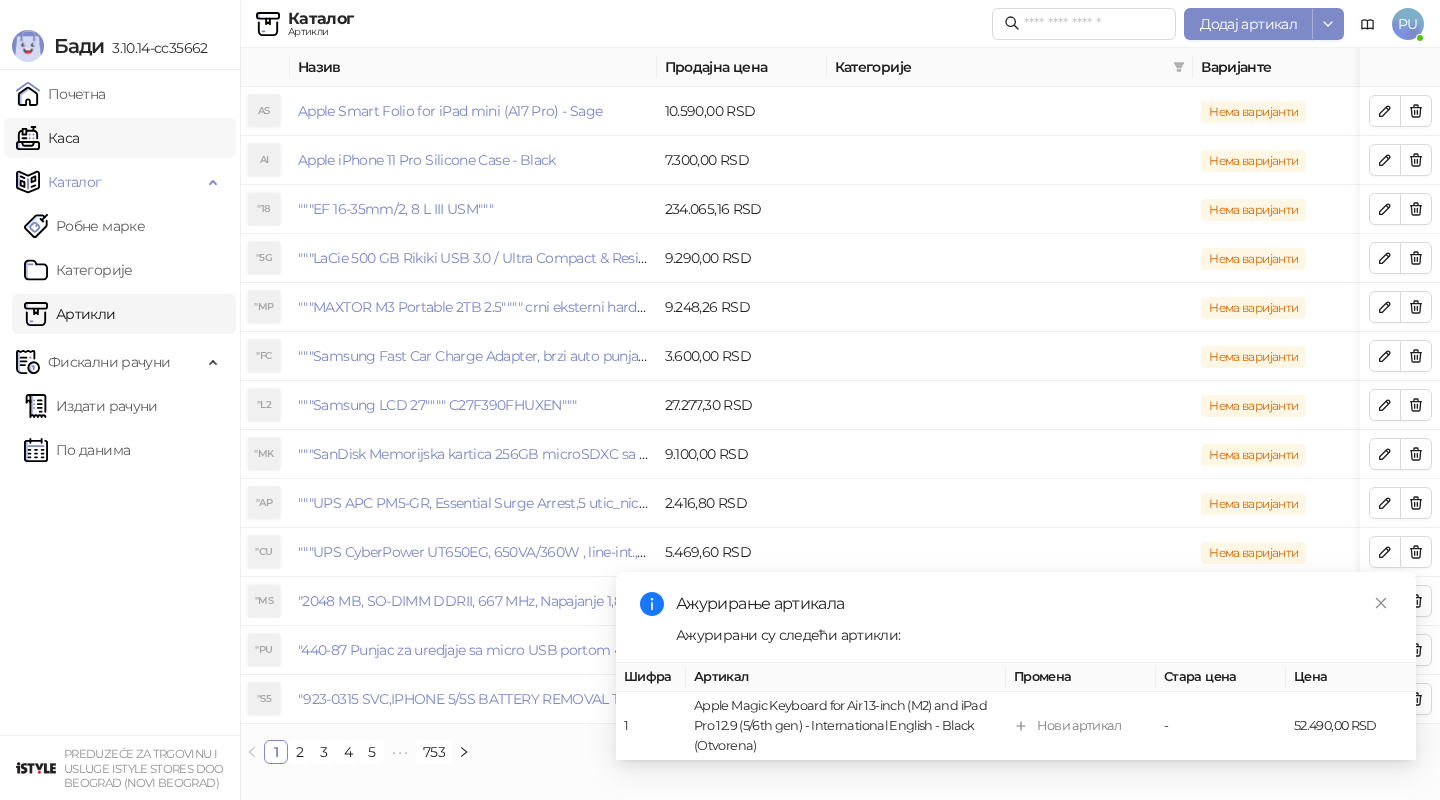 click on "Каса" at bounding box center [47, 138] 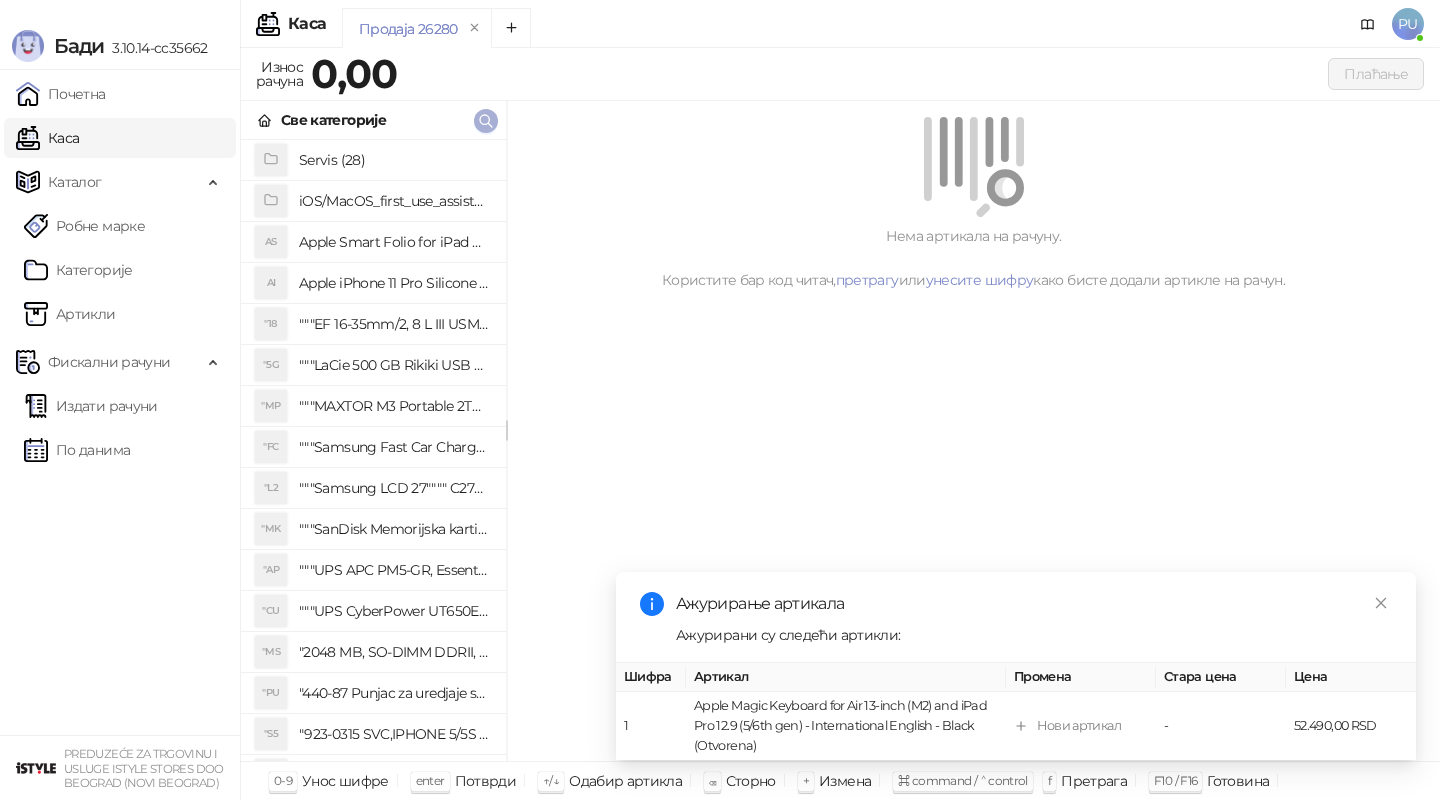 click 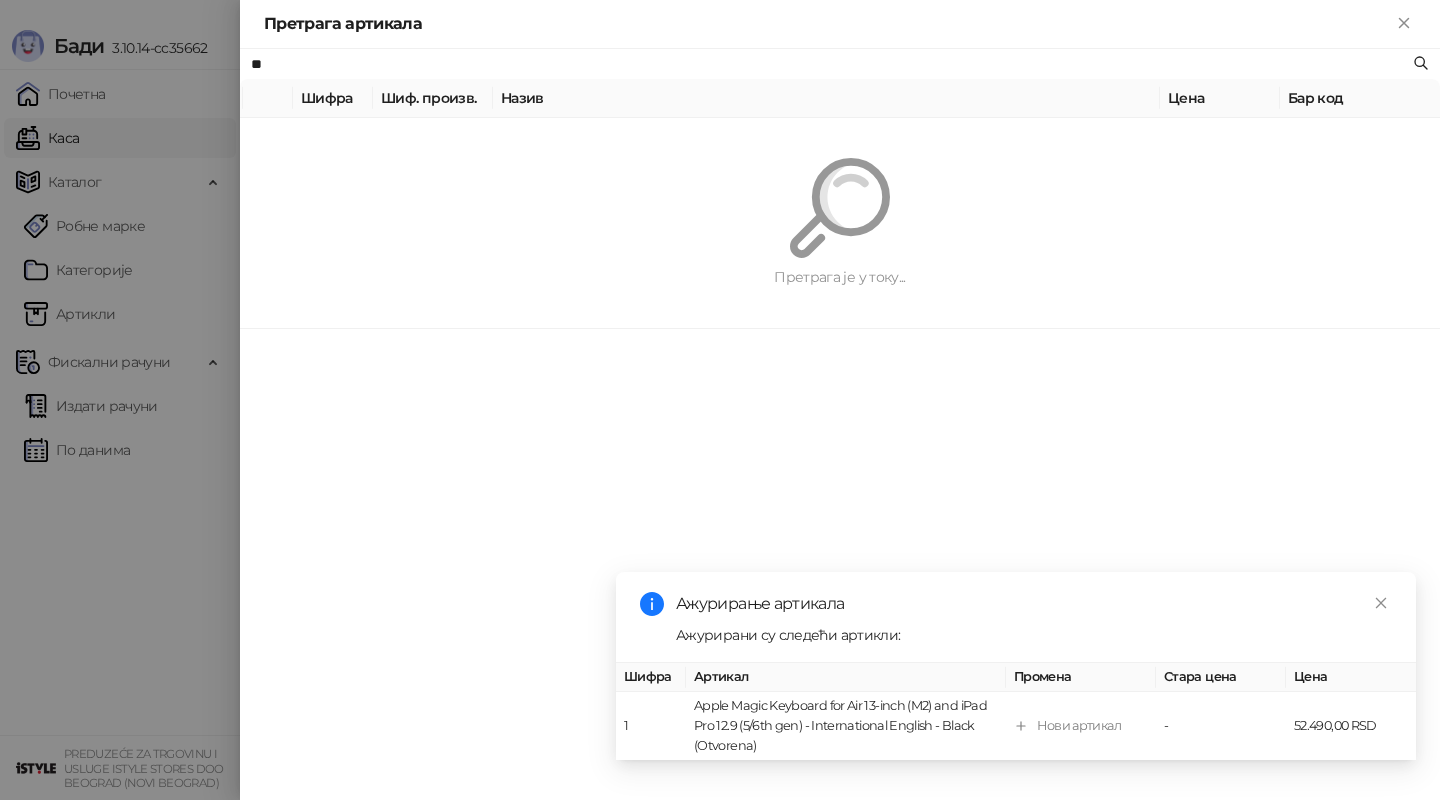 type on "*" 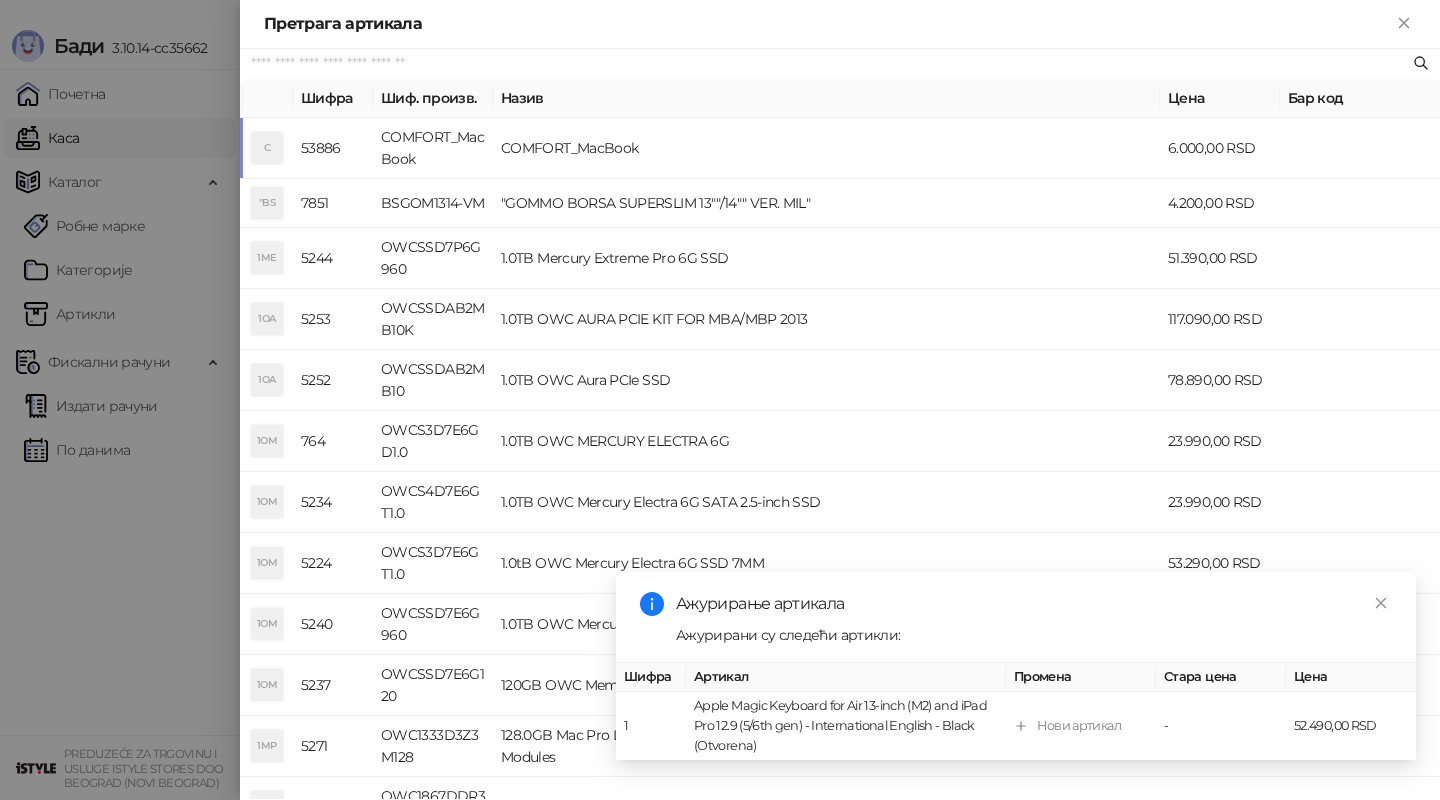 paste on "**********" 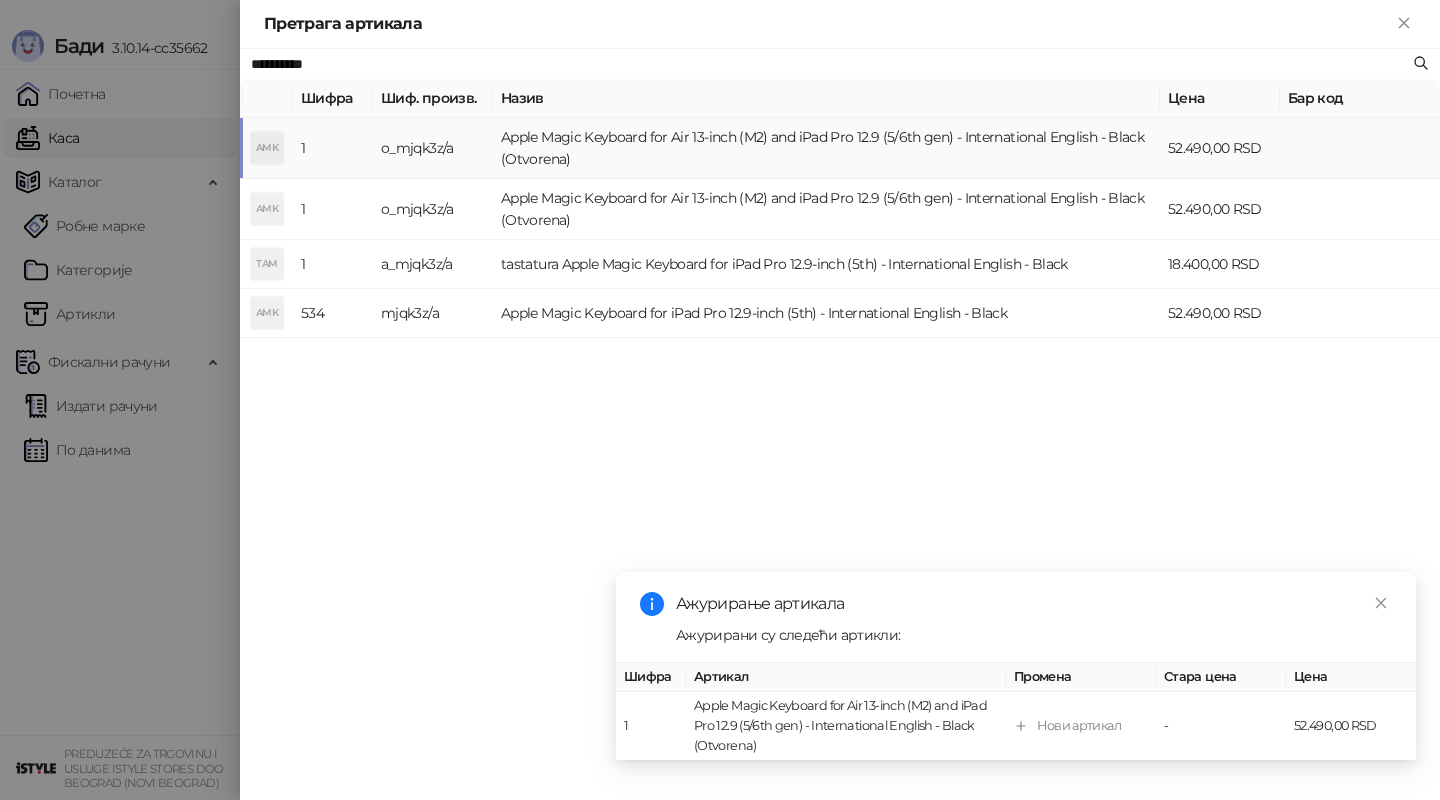 click on "Apple Magic Keyboard for Air 13-inch (M2) and iPad Pro 12.9 (5/6th gen) - International English - Black (Otvorena)" at bounding box center (826, 148) 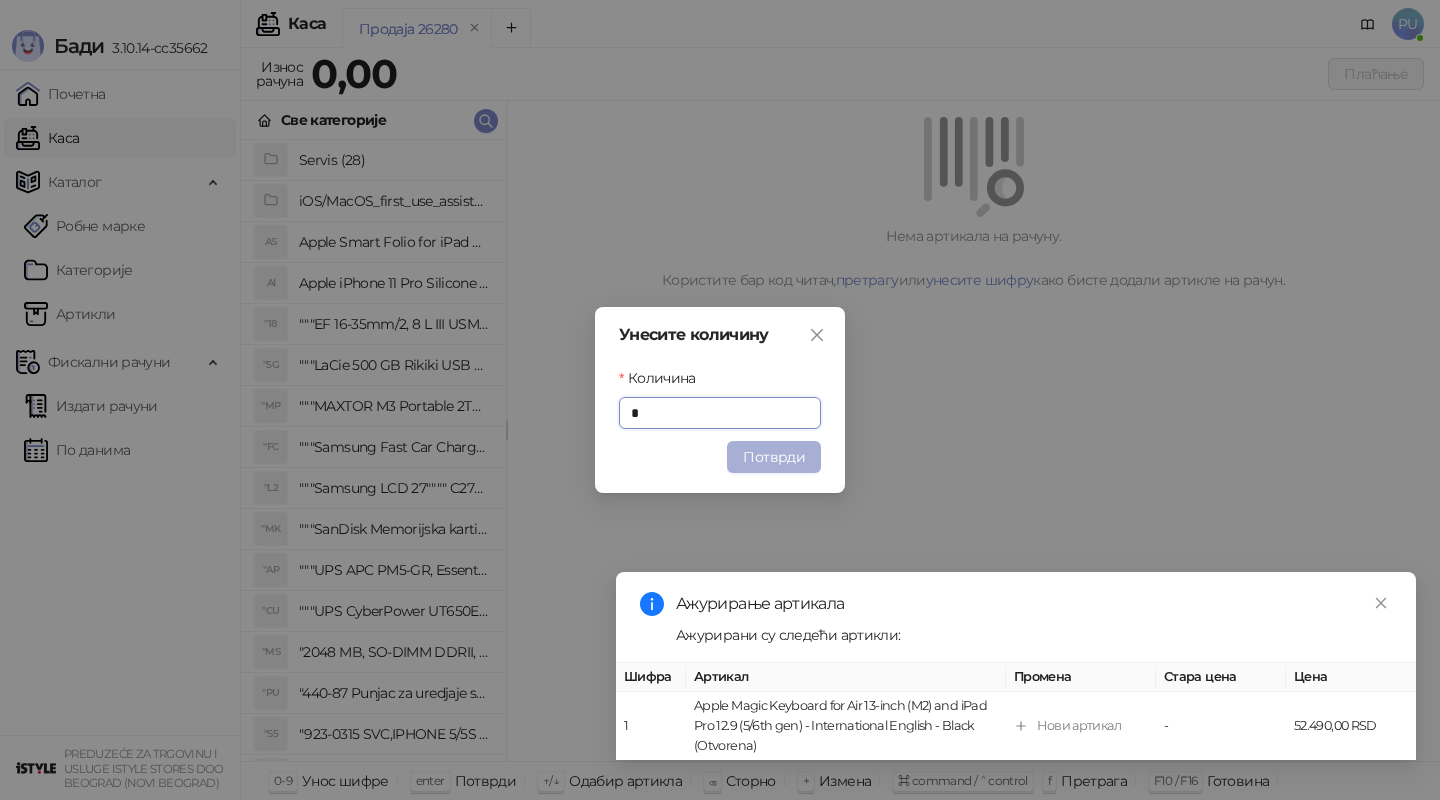 click on "Потврди" at bounding box center (774, 457) 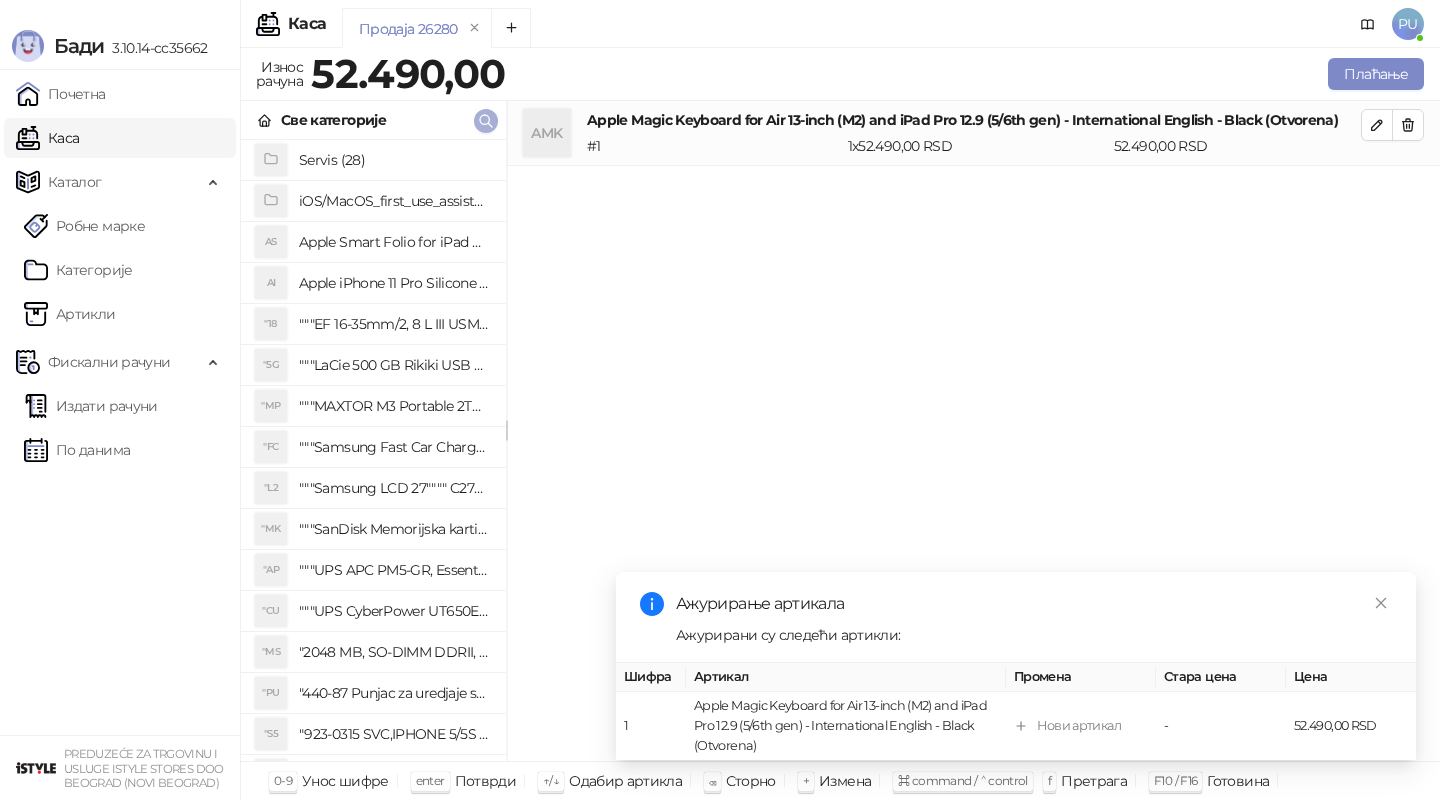 click 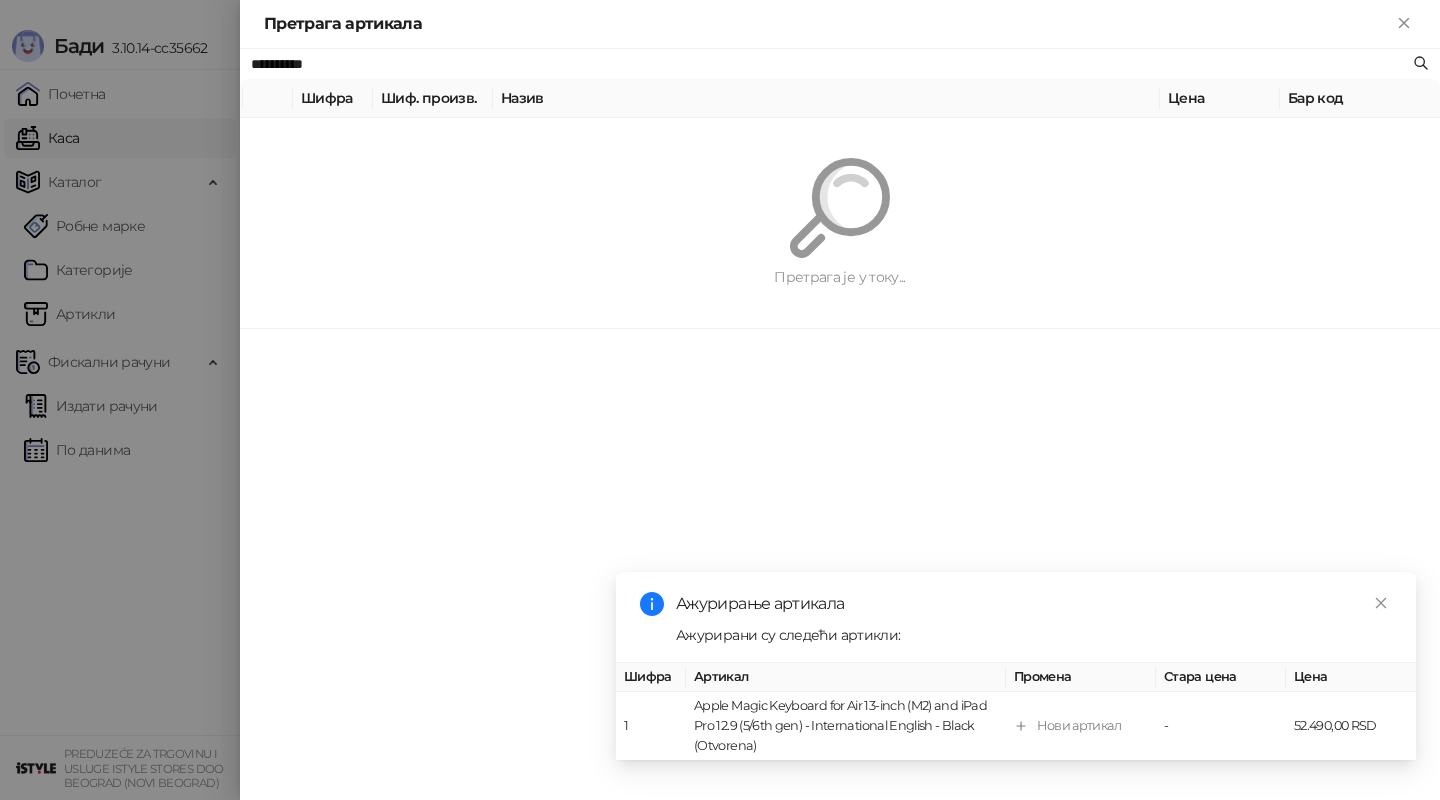paste on "**" 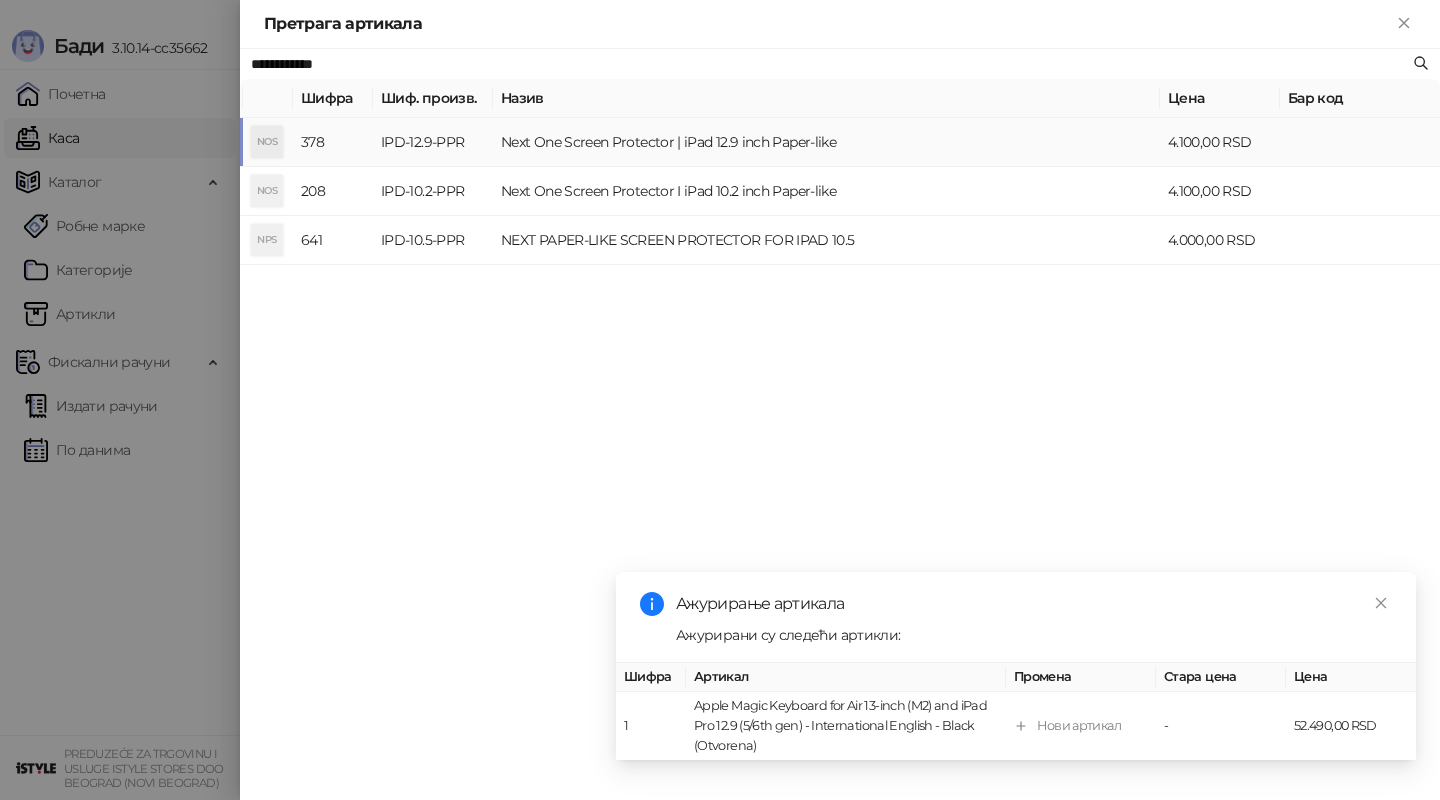 click on "Next One Screen Protector | iPad 12.9 inch Paper-like" at bounding box center [826, 142] 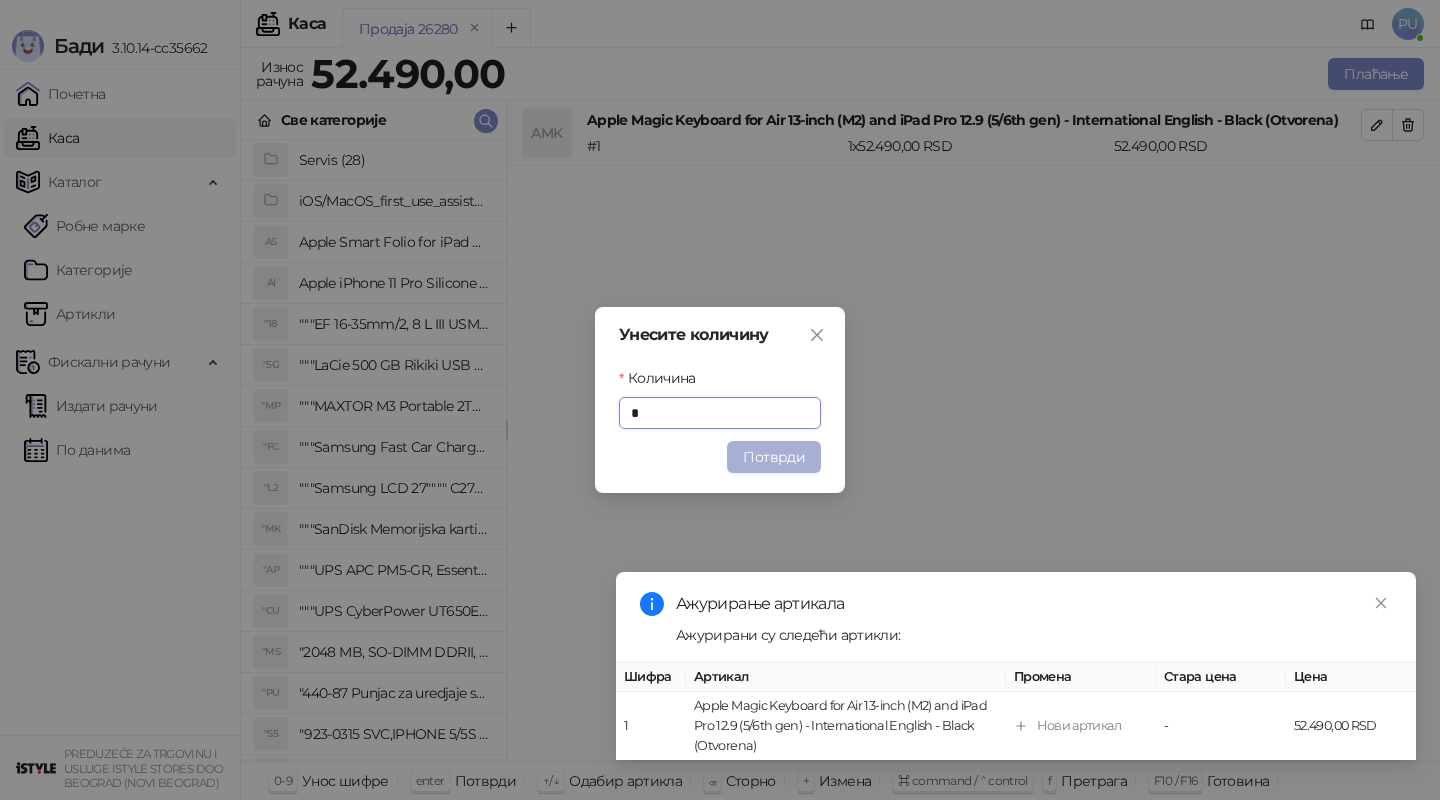 click on "Потврди" at bounding box center [774, 457] 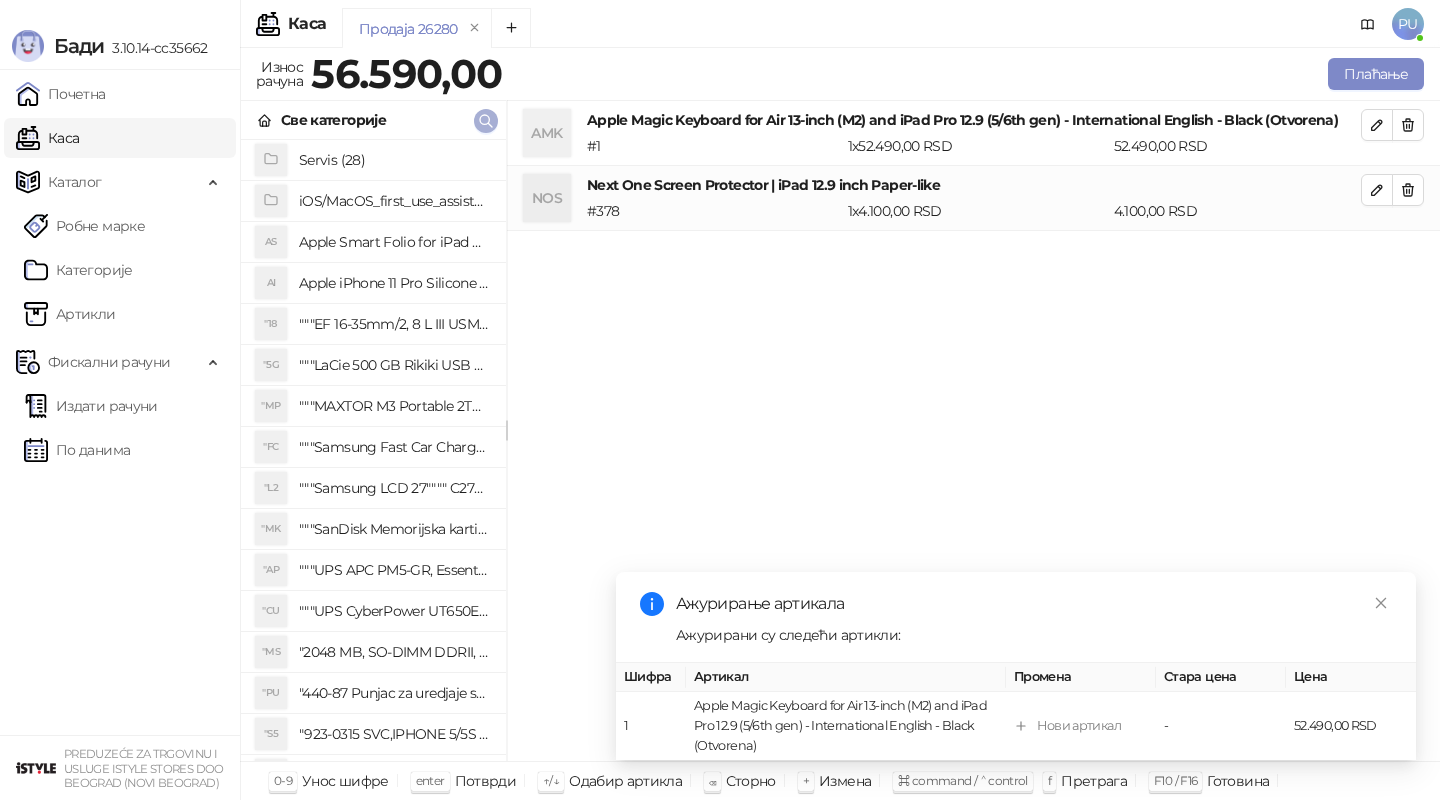 click 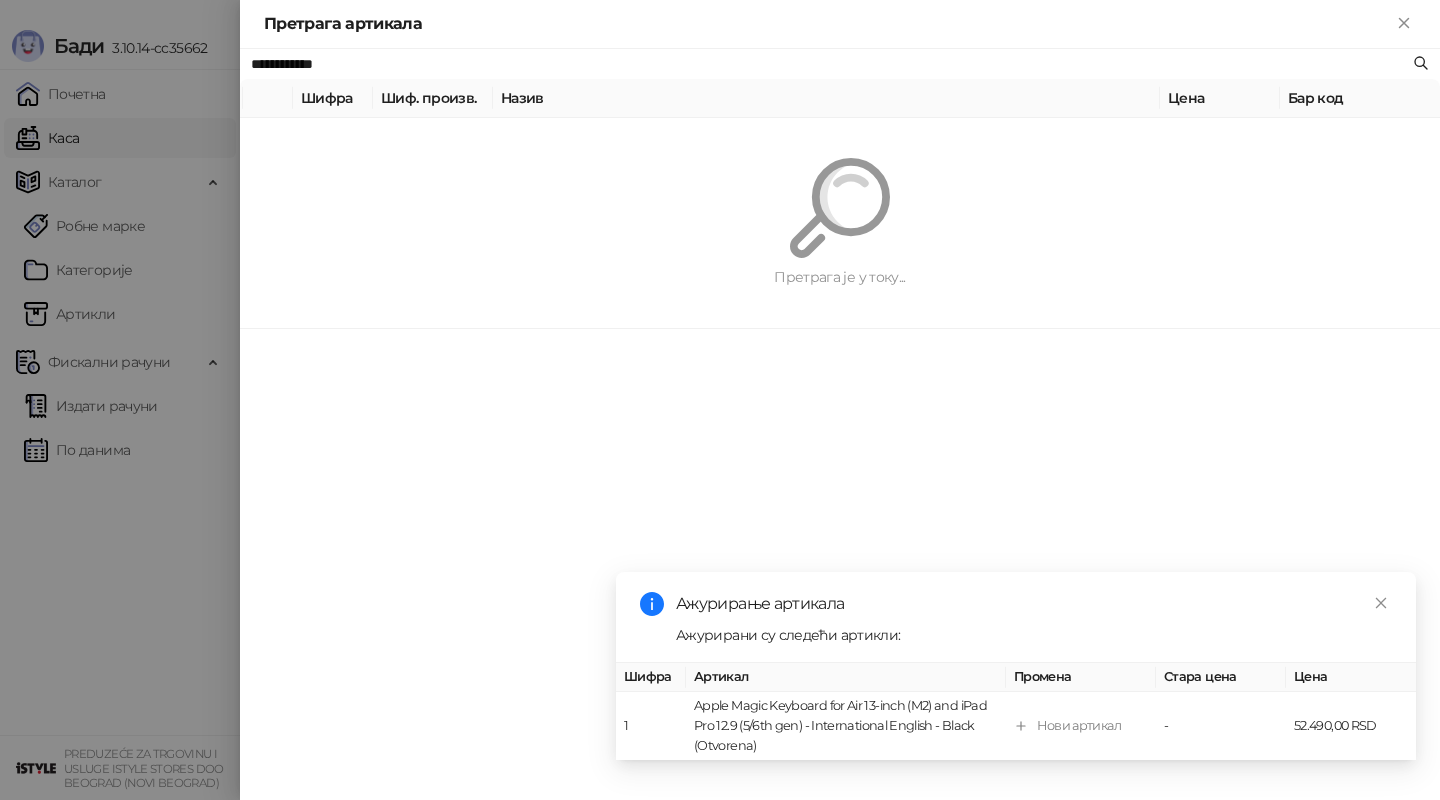 paste on "**********" 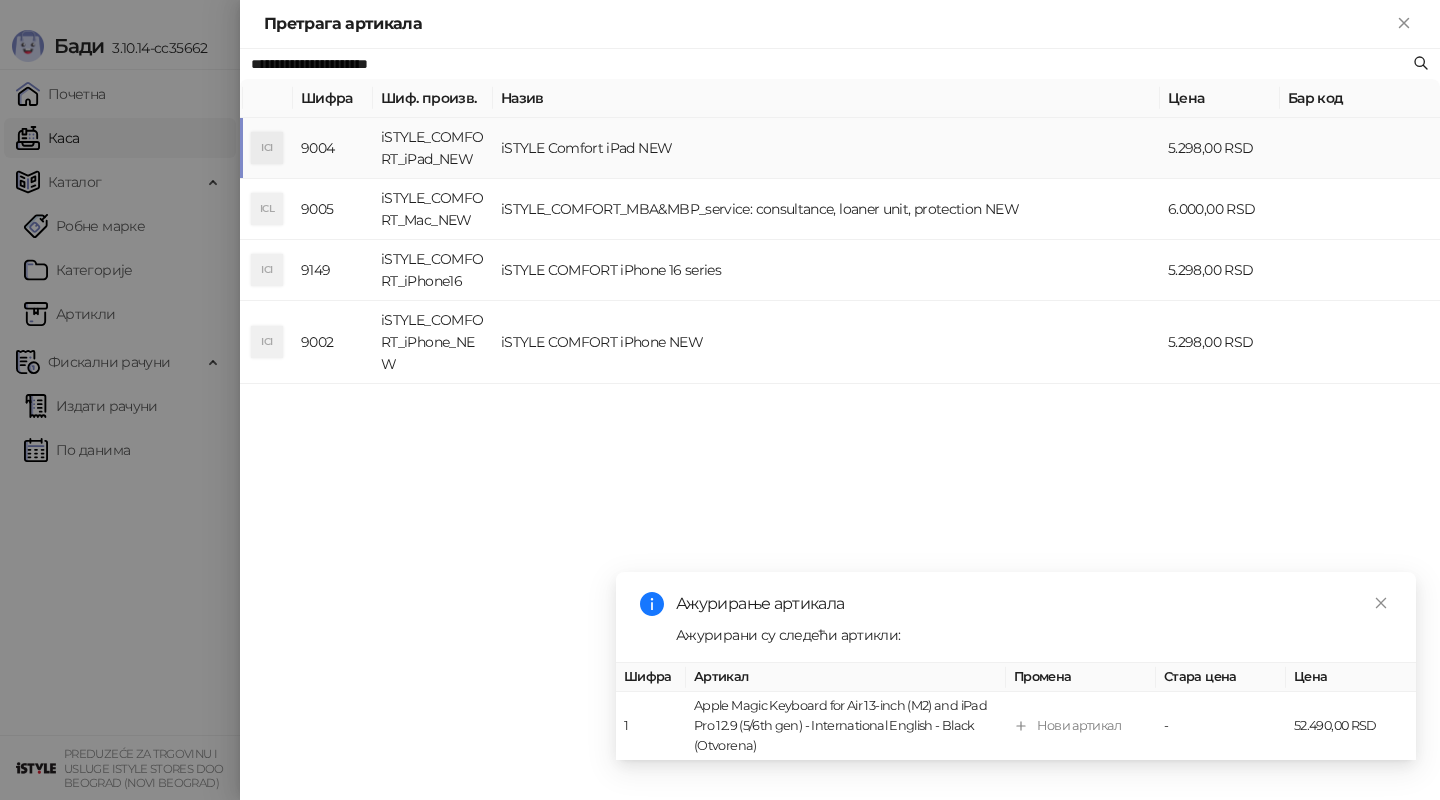 type on "**********" 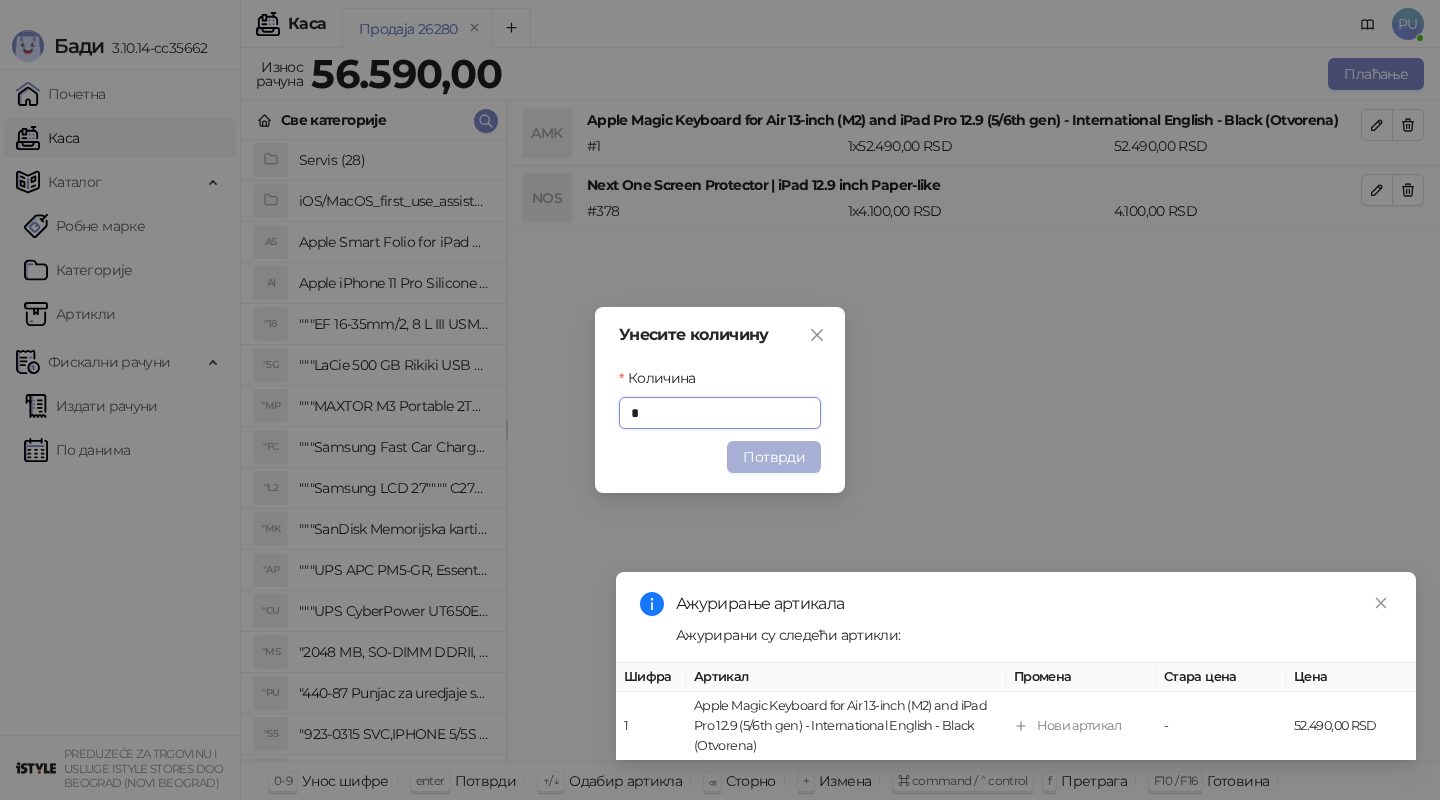 click on "Потврди" at bounding box center (774, 457) 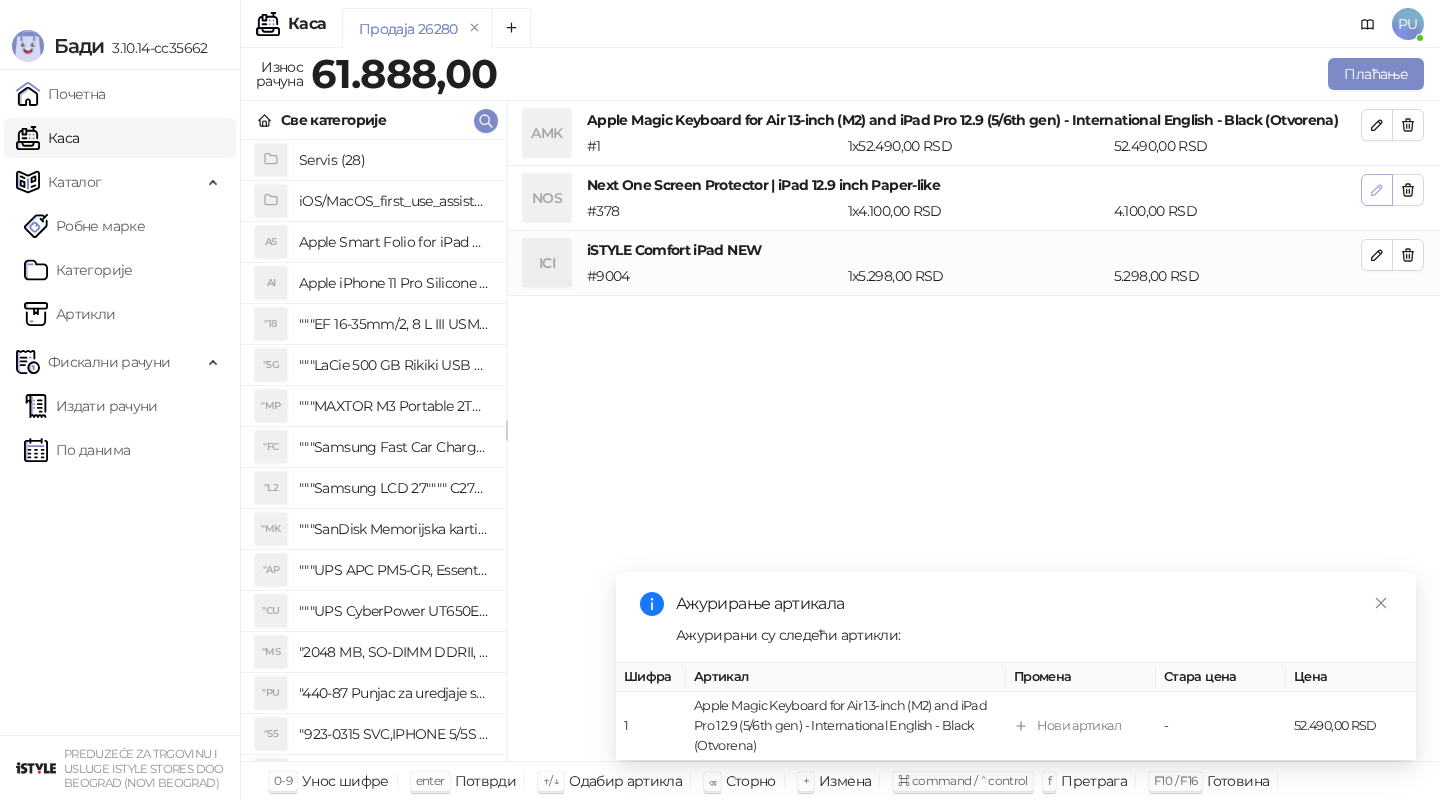 click 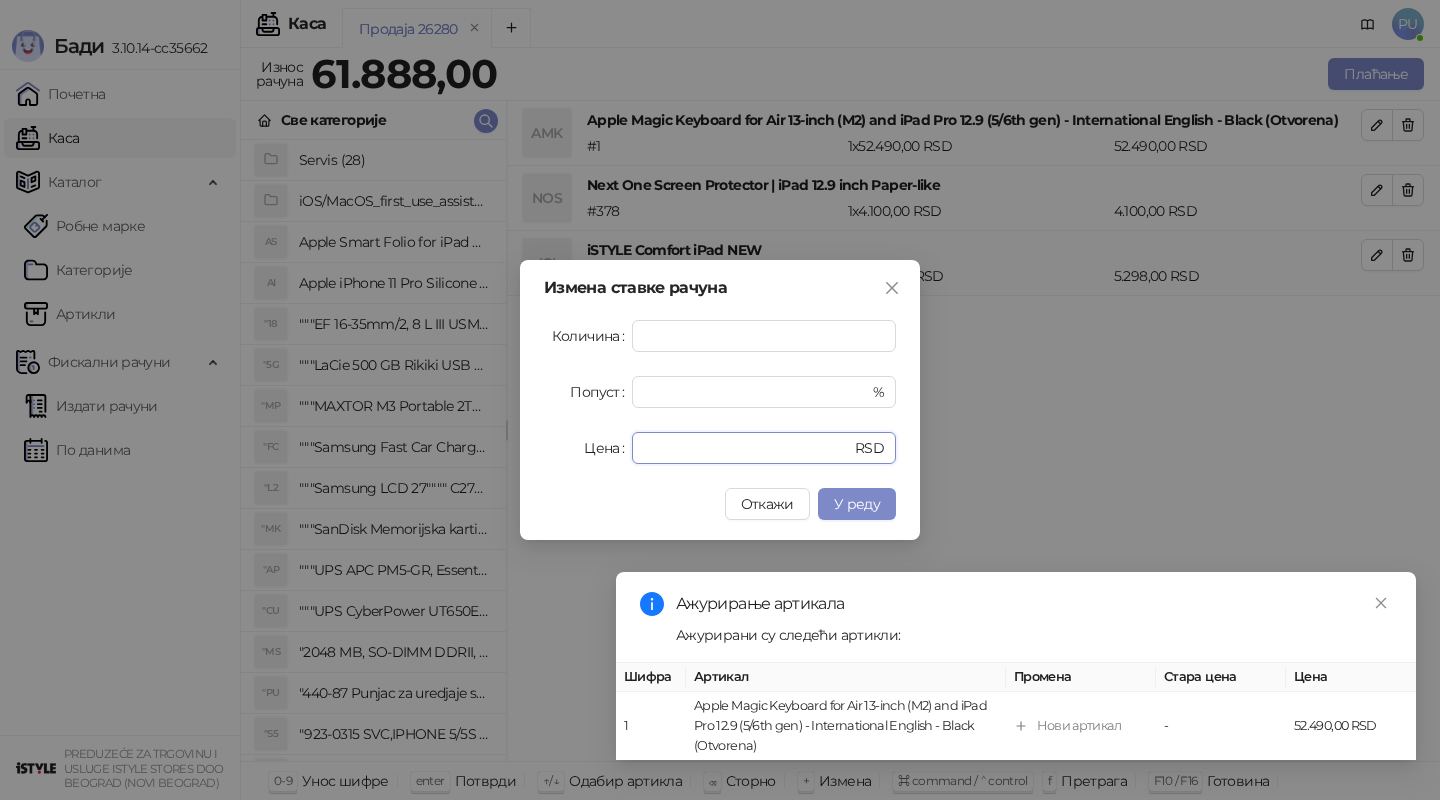 drag, startPoint x: 691, startPoint y: 452, endPoint x: 606, endPoint y: 451, distance: 85.00588 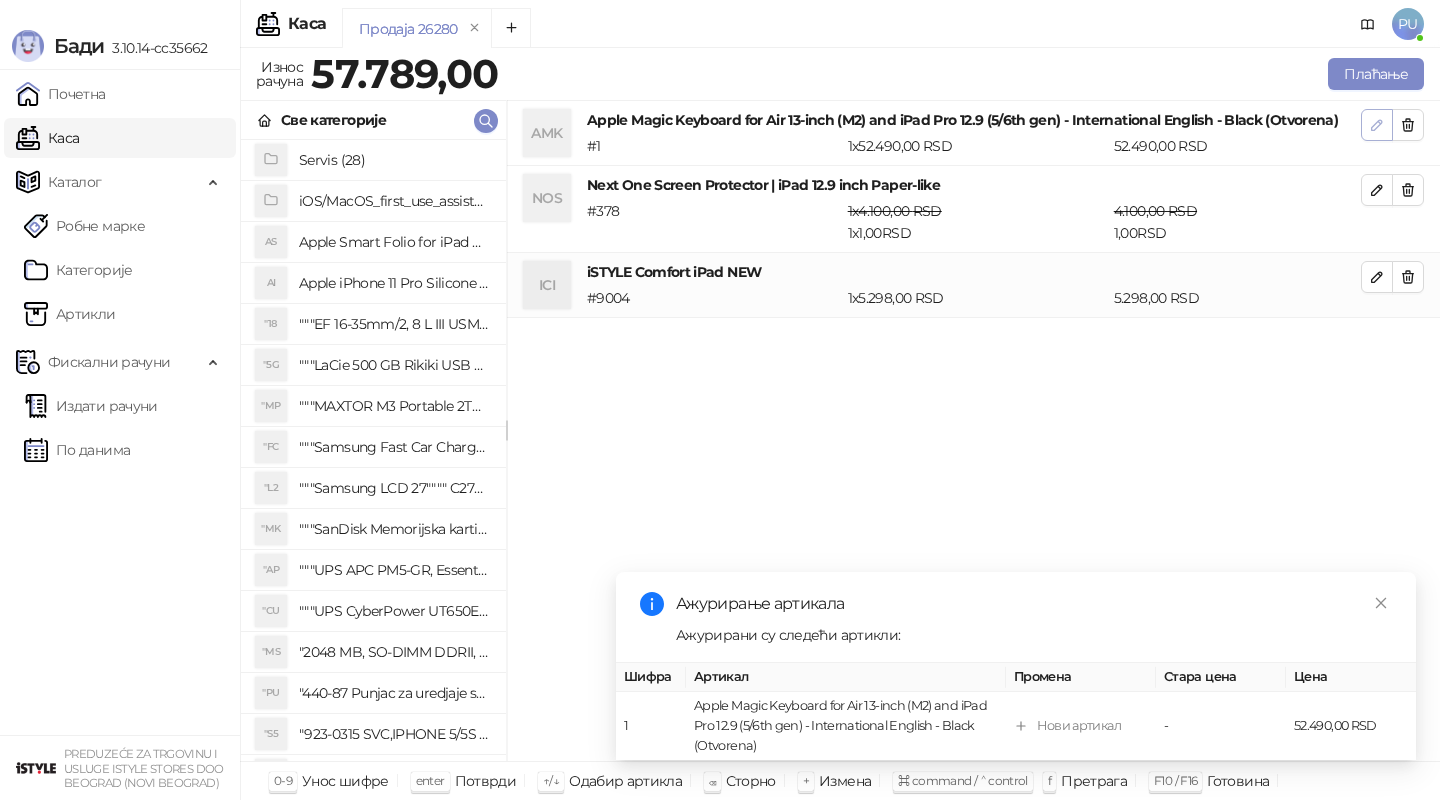 click at bounding box center (1377, 125) 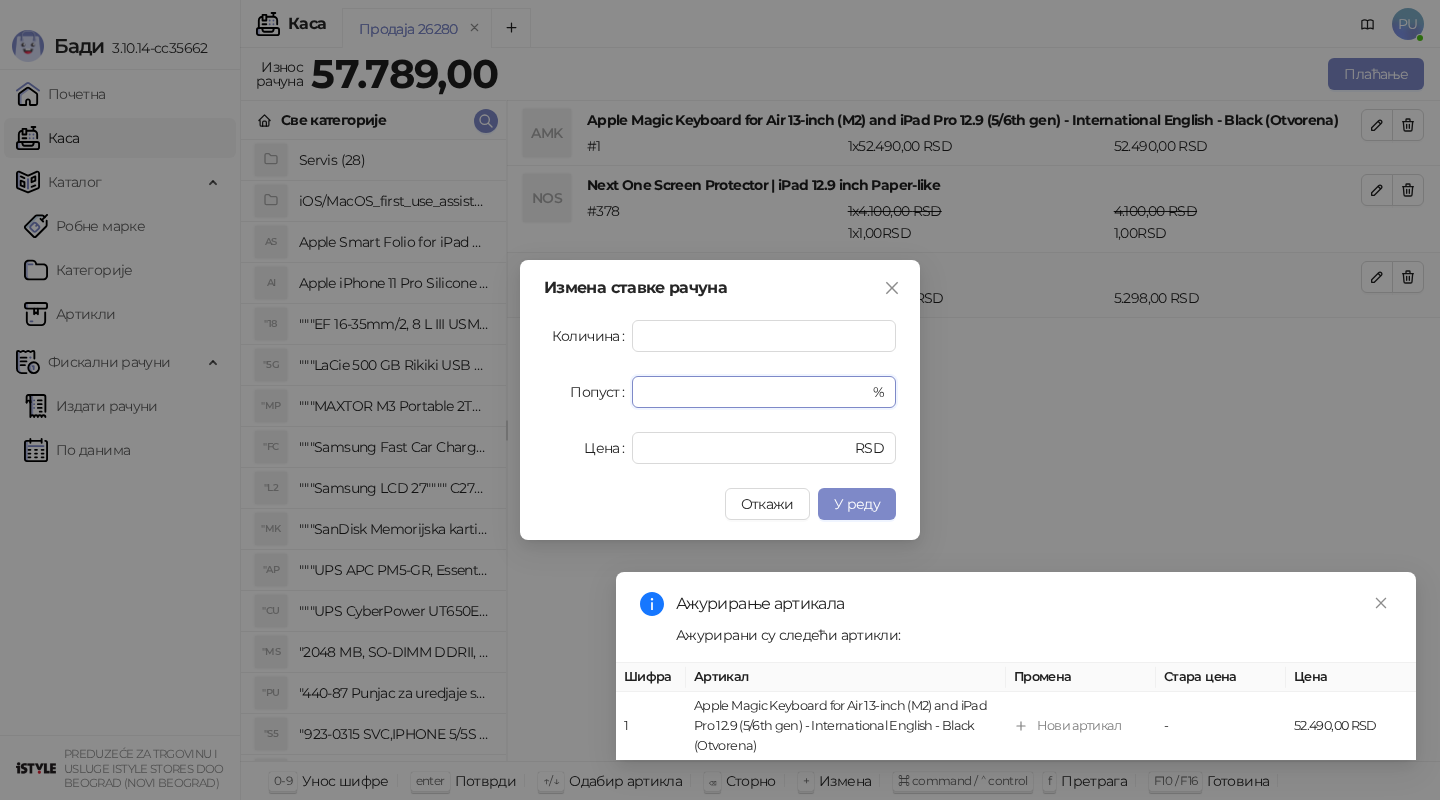 drag, startPoint x: 691, startPoint y: 399, endPoint x: 599, endPoint y: 399, distance: 92 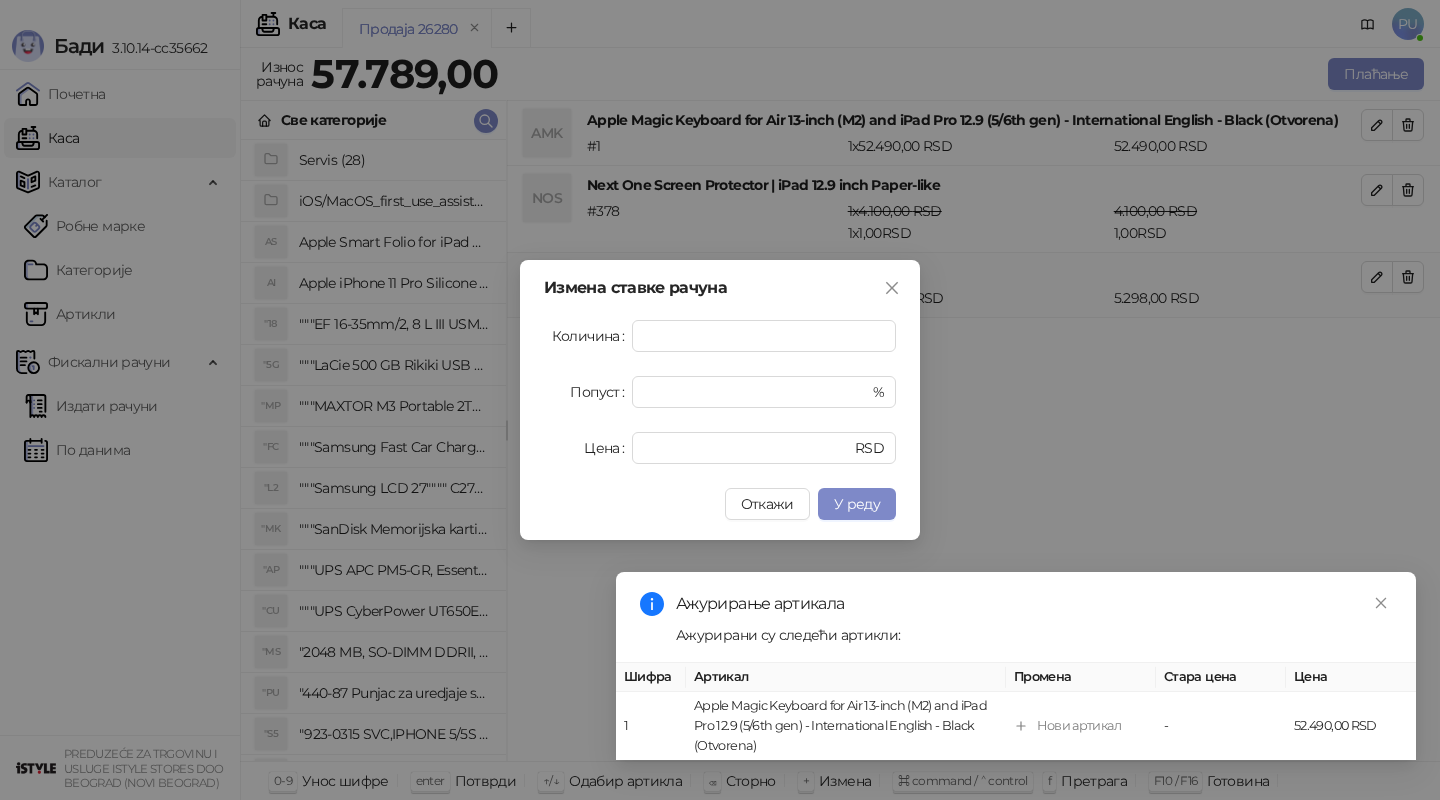 click on "**********" at bounding box center (720, 400) 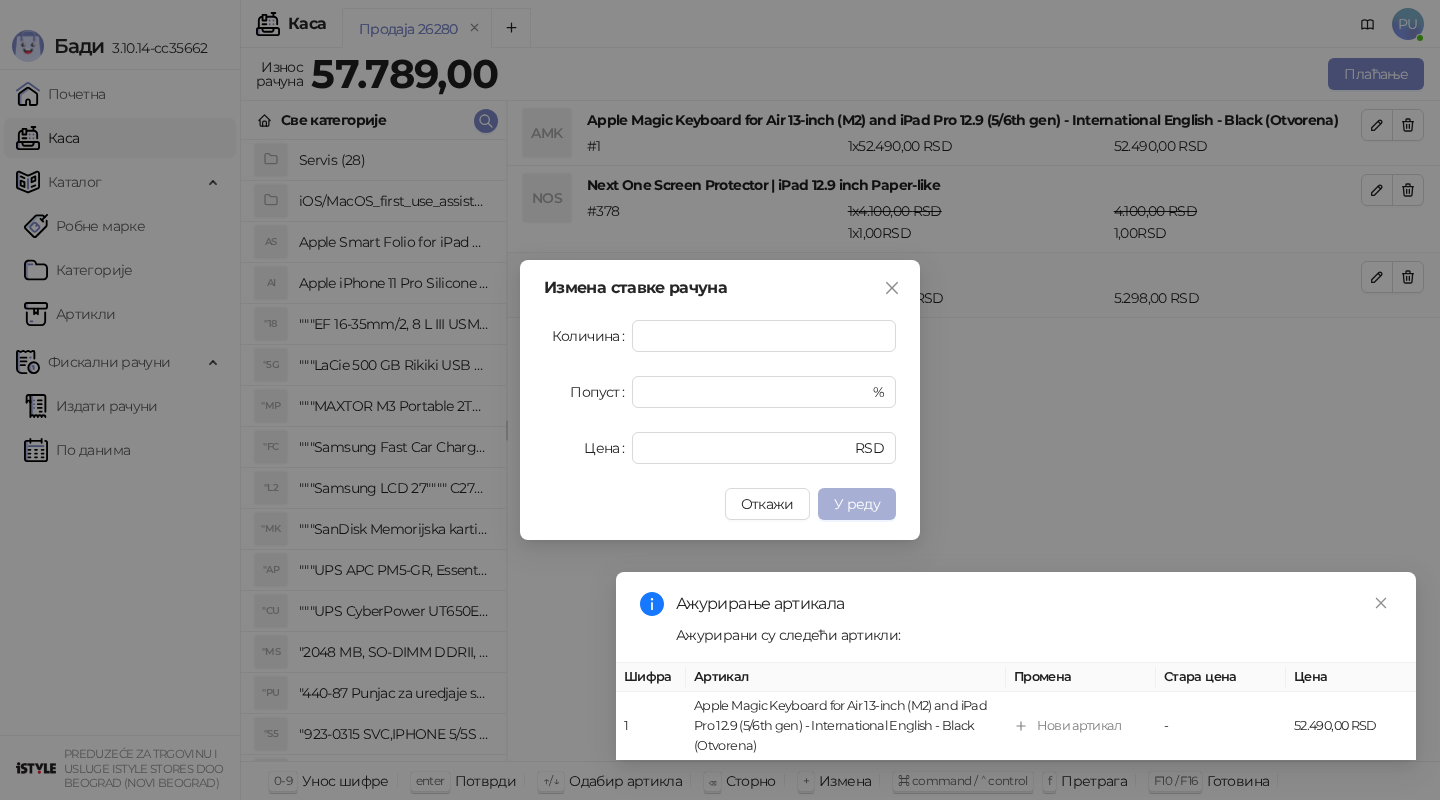 click on "У реду" at bounding box center [857, 504] 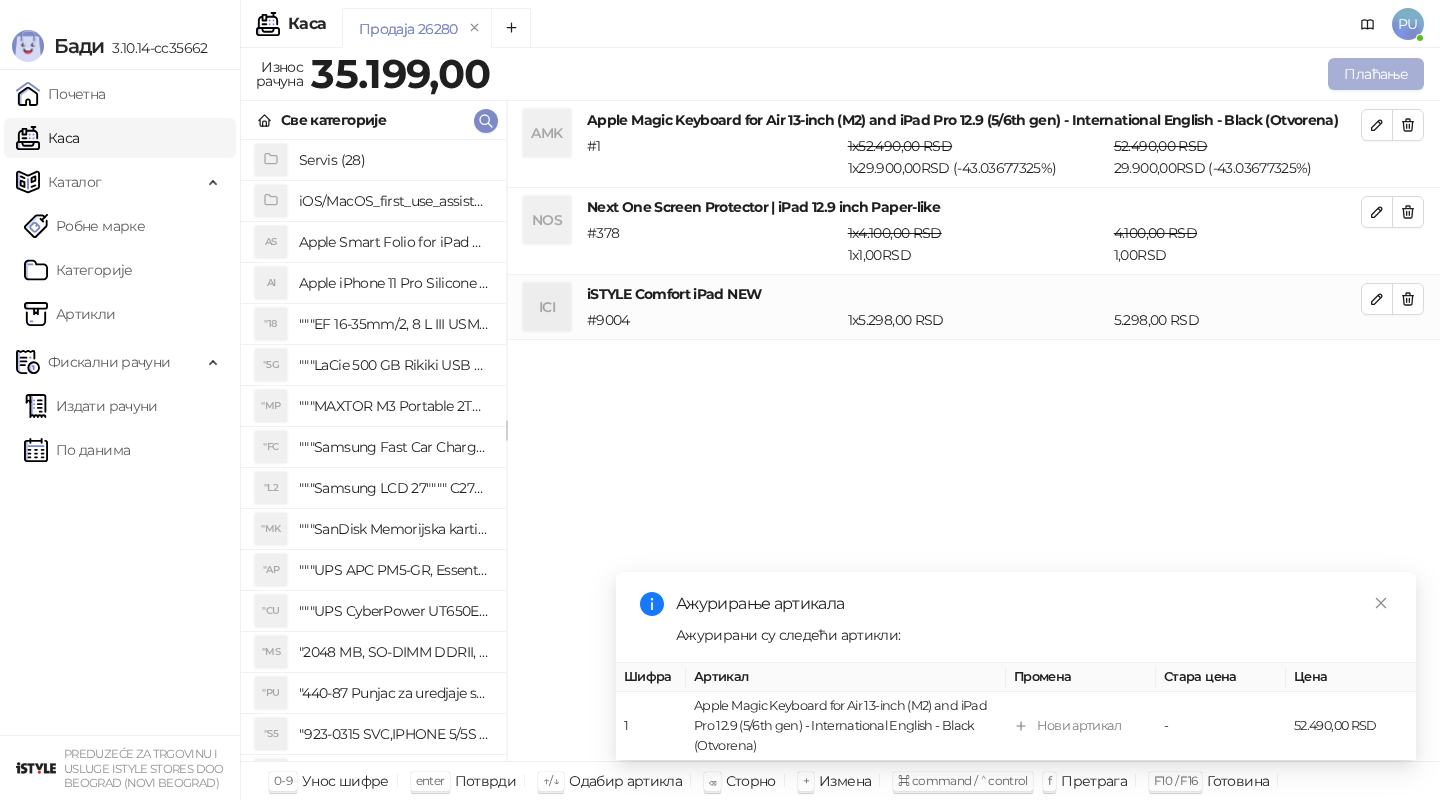 click on "Плаћање" at bounding box center [1376, 74] 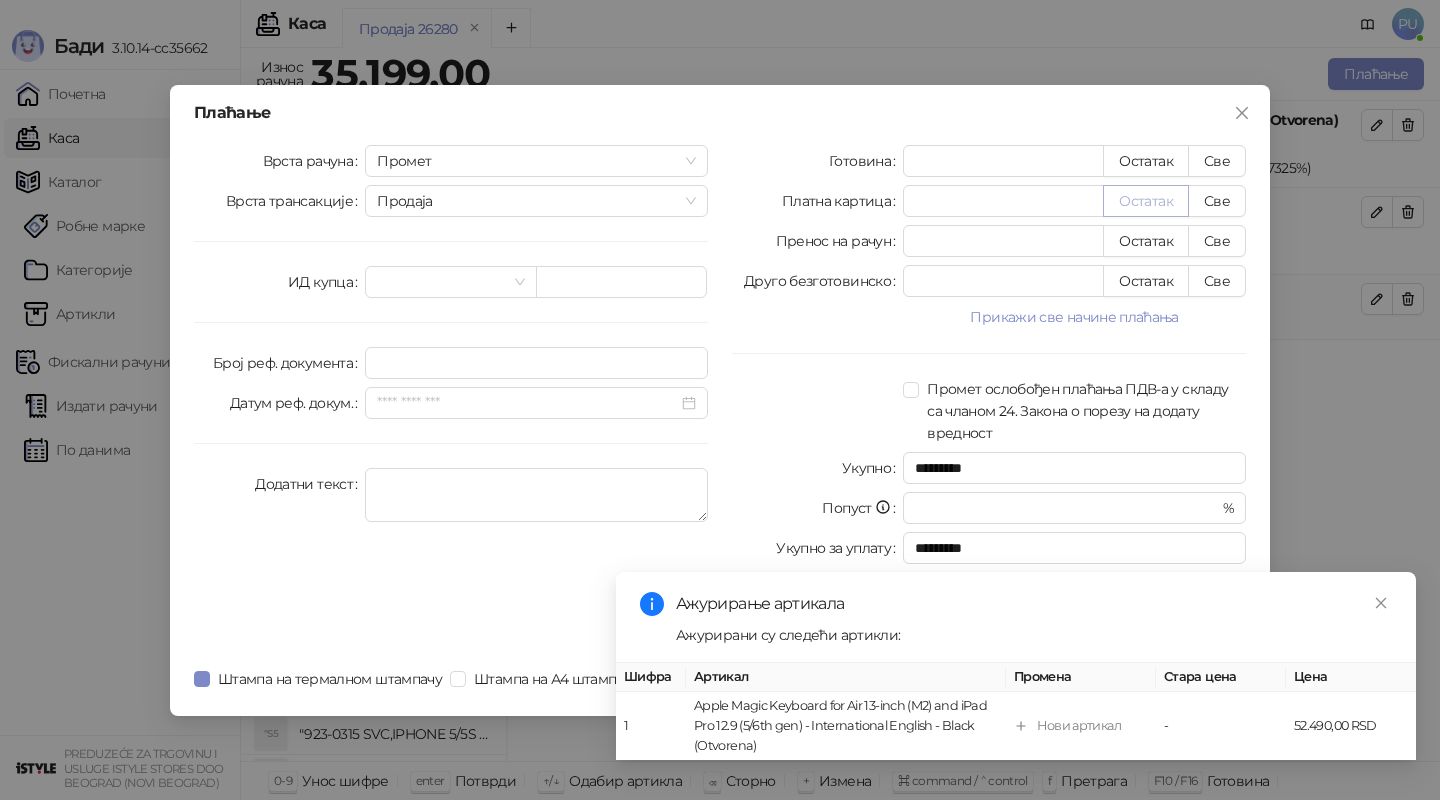 click on "Остатак" at bounding box center [1146, 201] 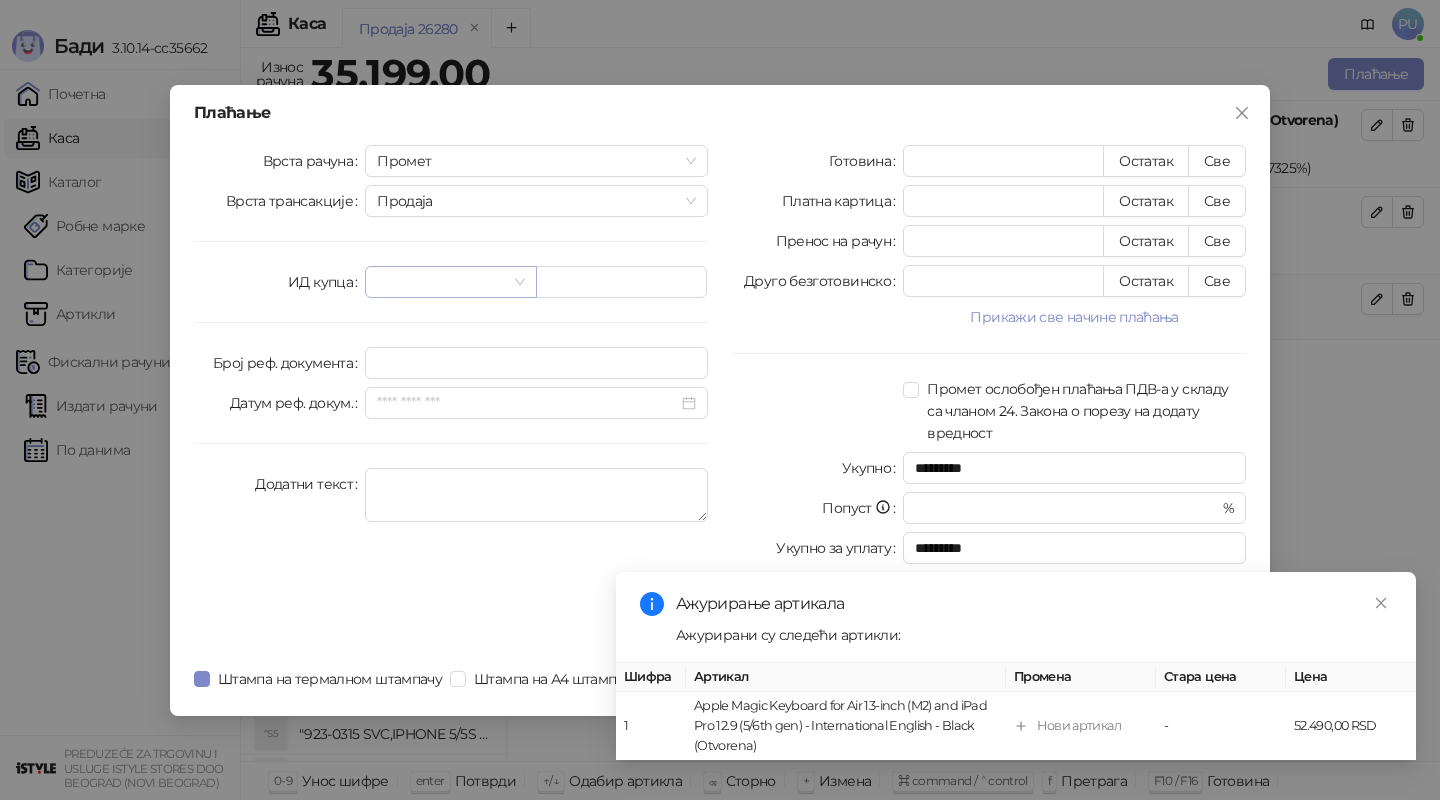 click at bounding box center [441, 282] 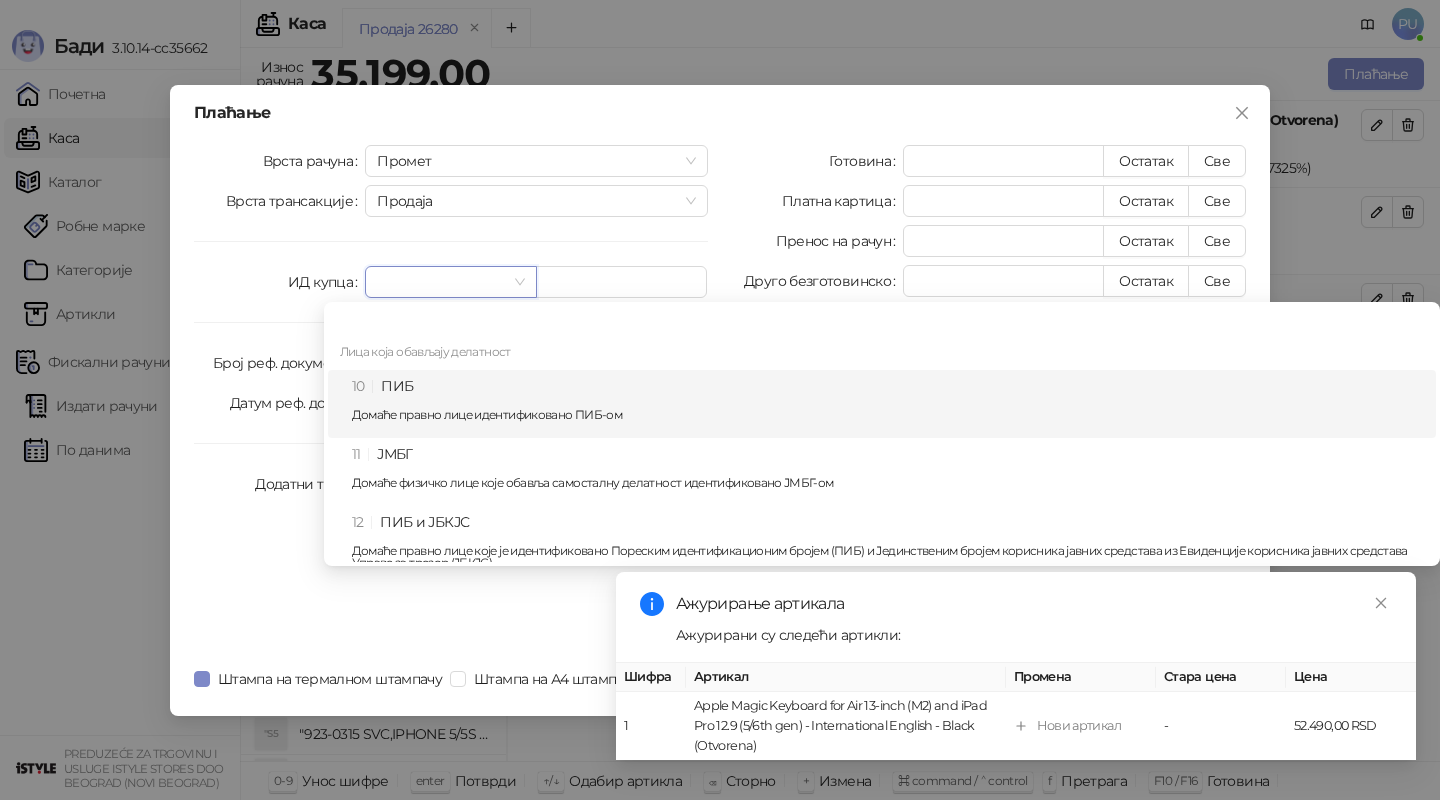 click on "10 ПИБ Домаће правно лице идентификовано ПИБ-ом" at bounding box center (888, 404) 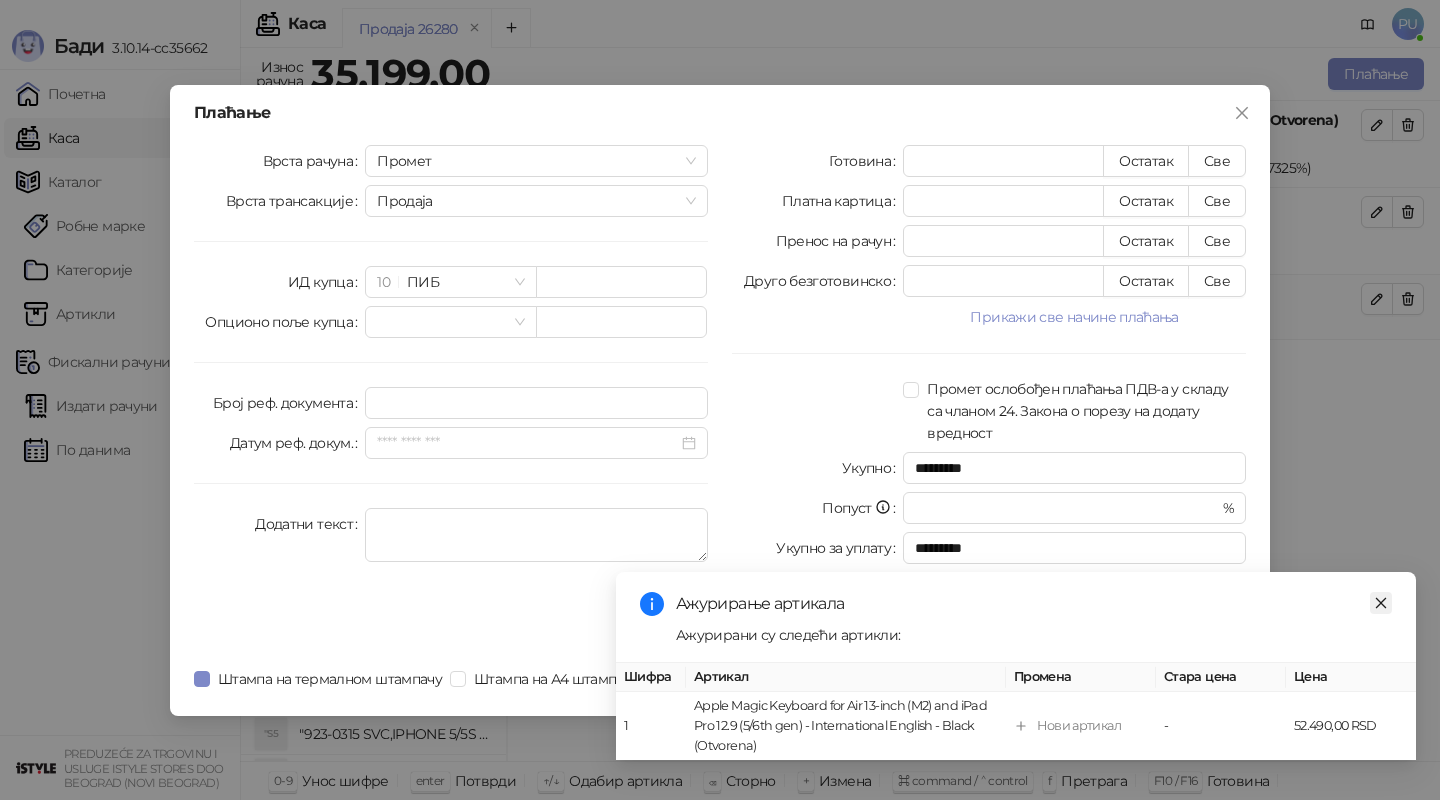 click 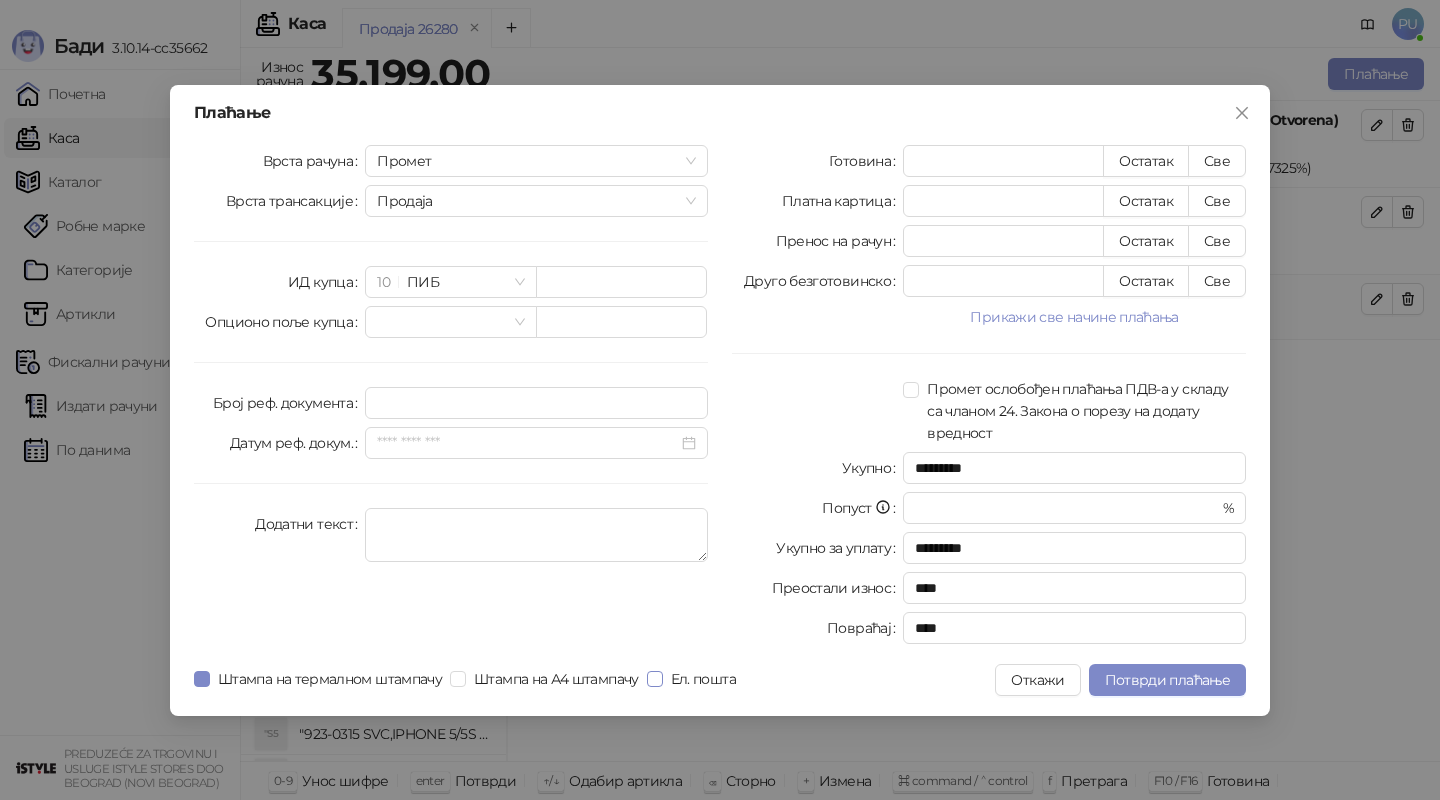 click on "Ел. пошта" at bounding box center (703, 679) 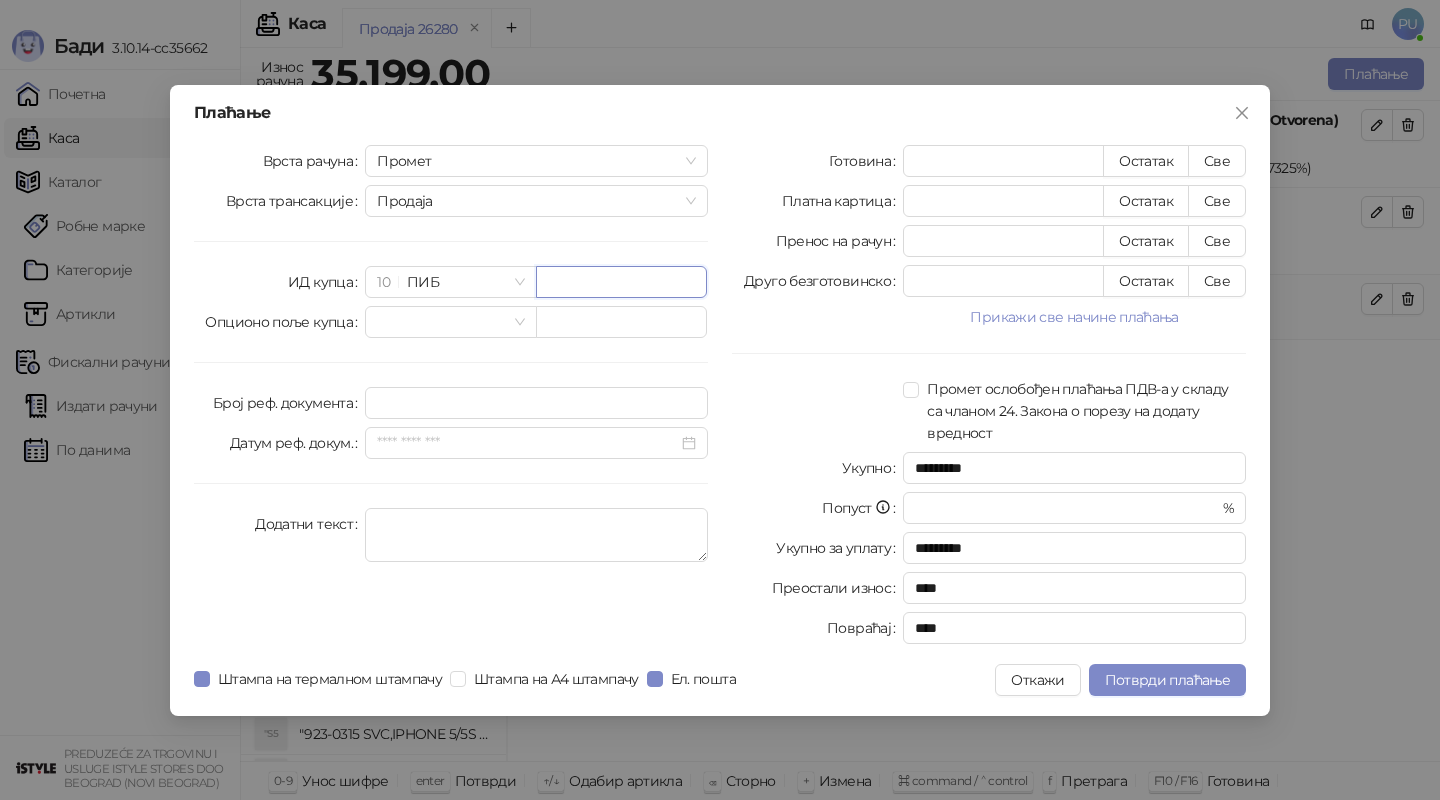 click at bounding box center (621, 282) 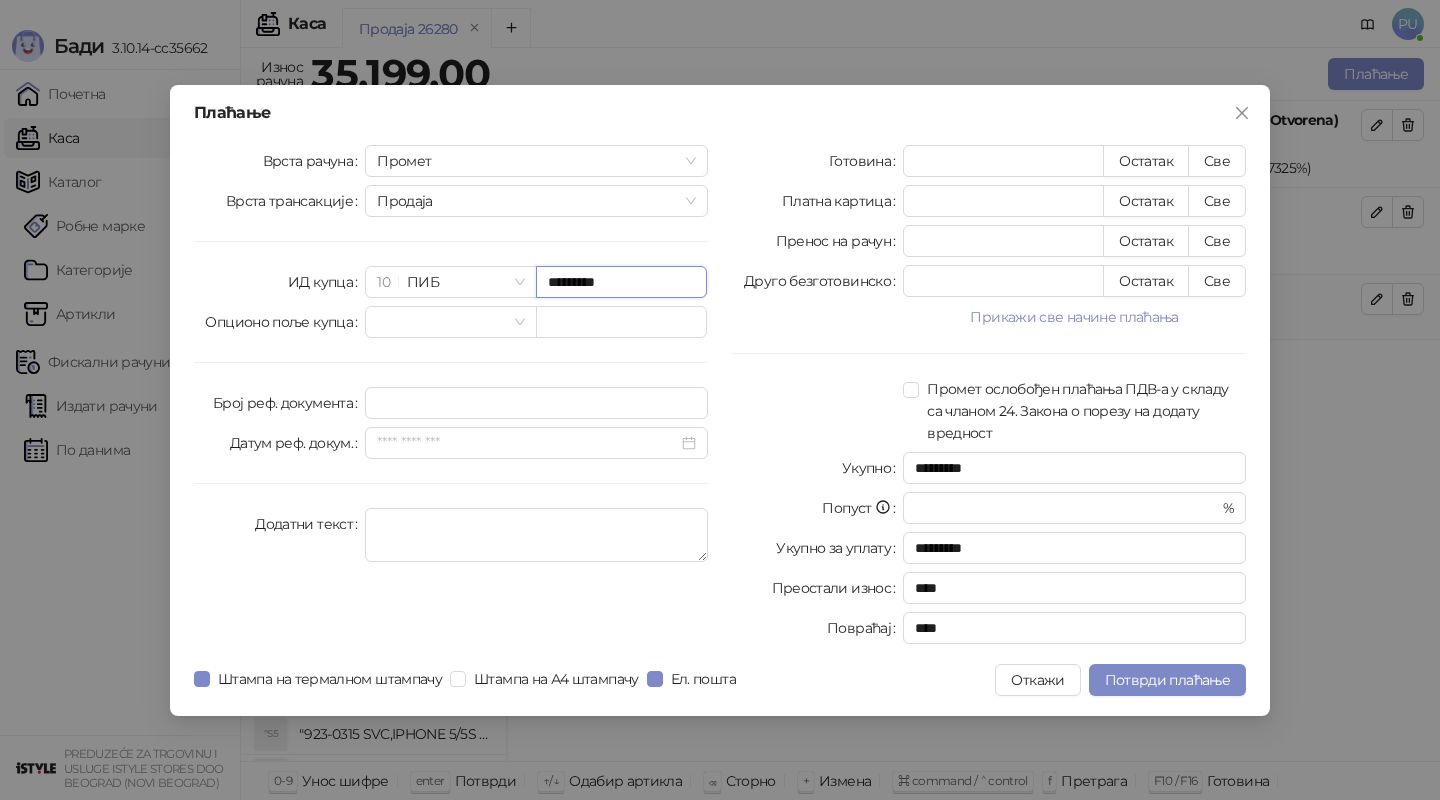 type on "*********" 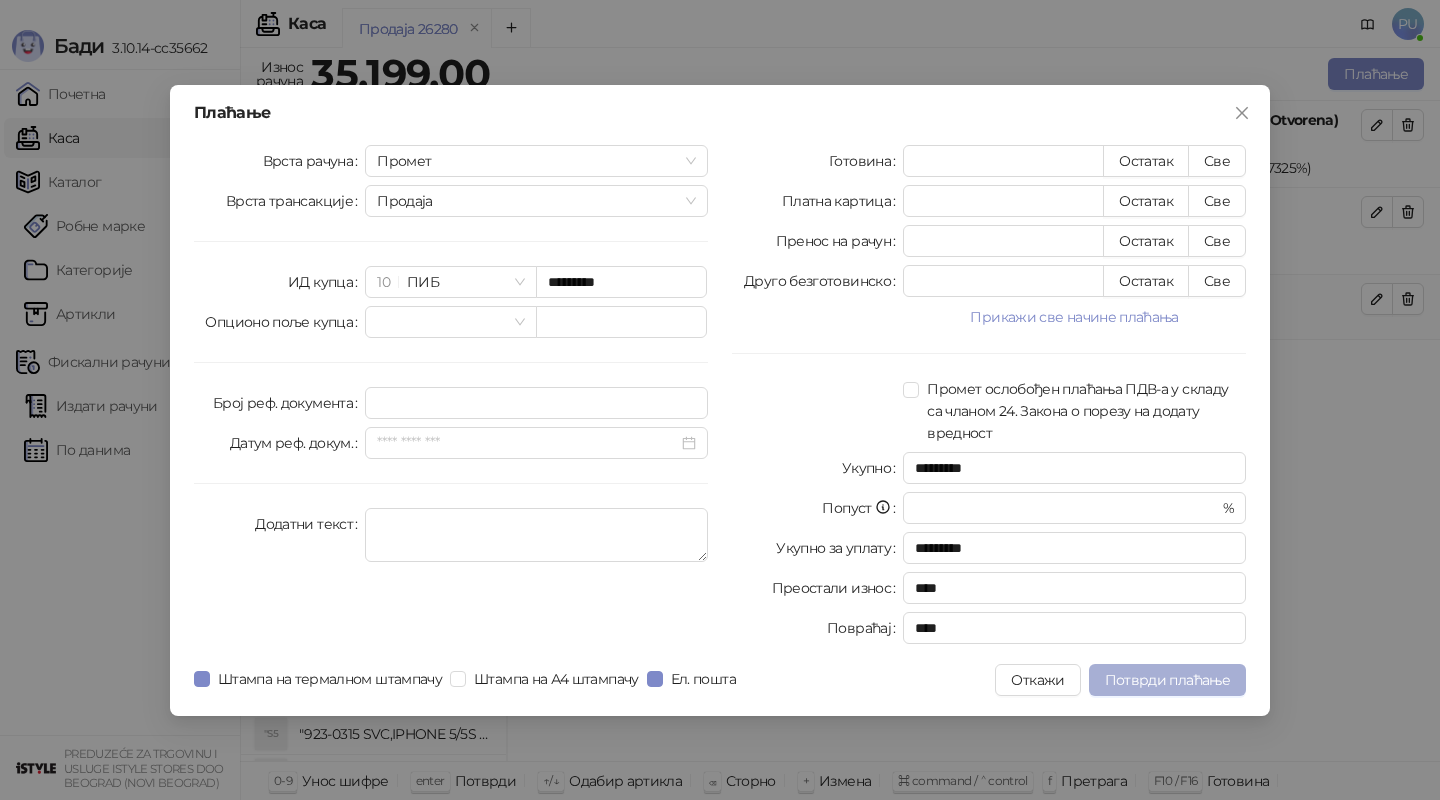 click on "Потврди плаћање" at bounding box center [1167, 680] 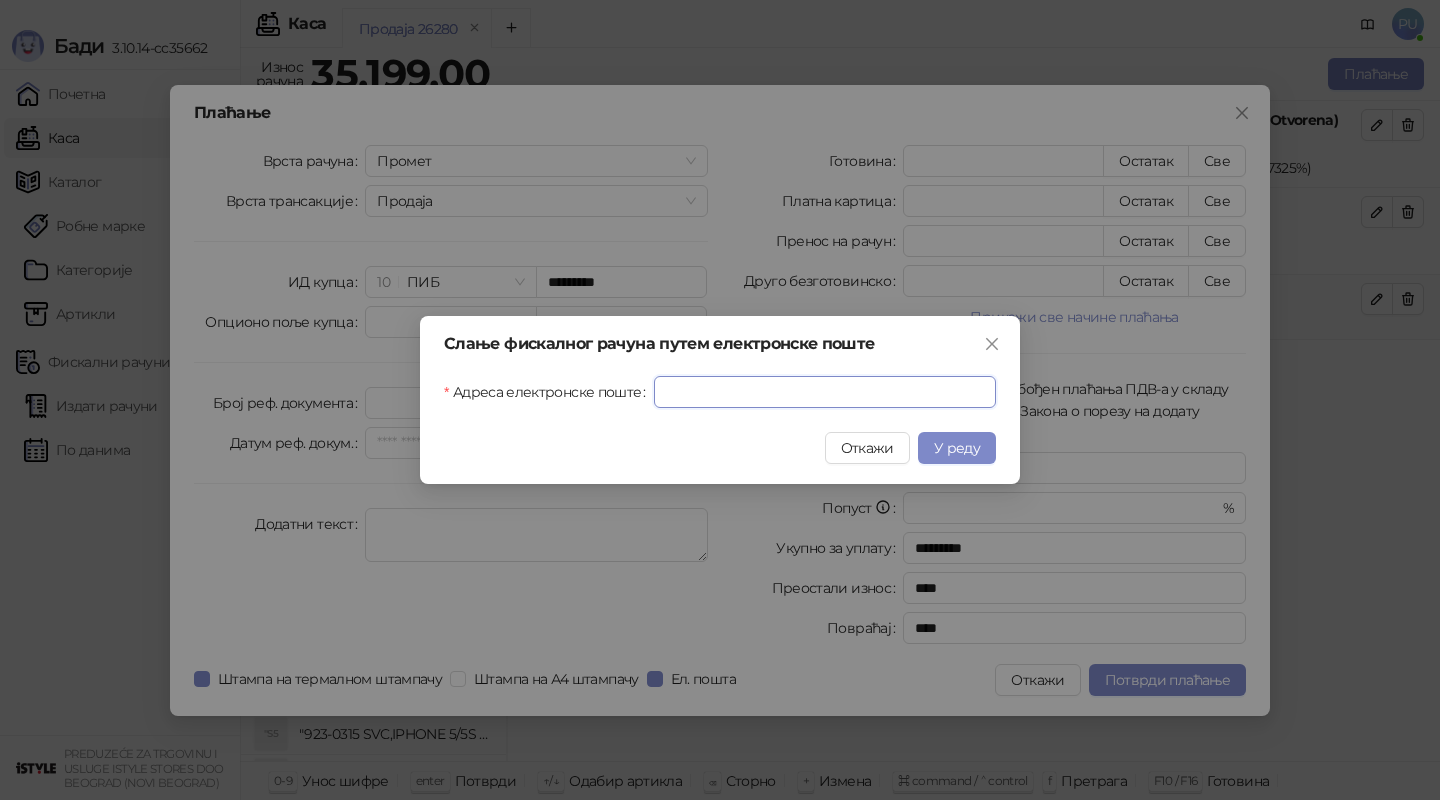 click on "Адреса електронске поште" at bounding box center (825, 392) 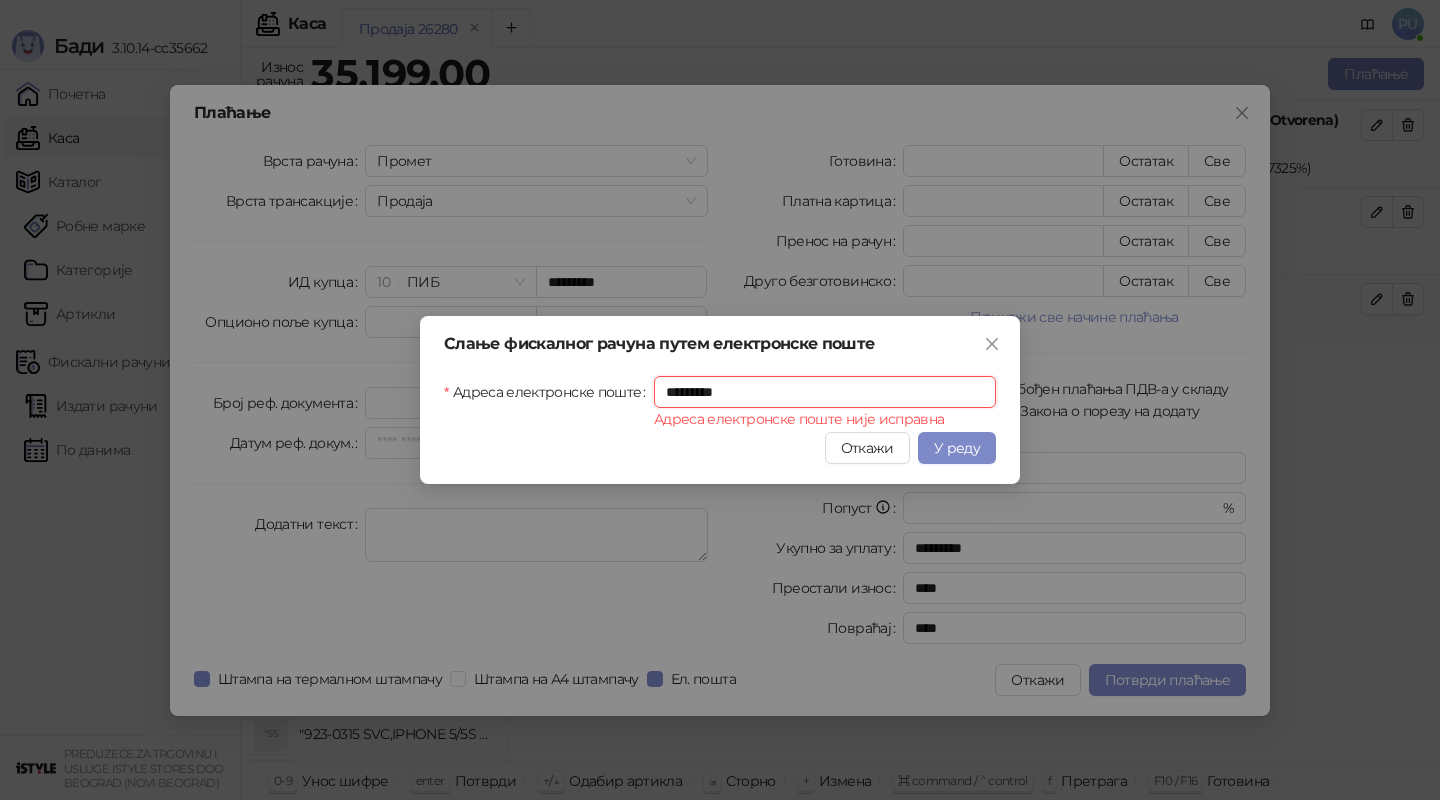 click at bounding box center [0, 0] 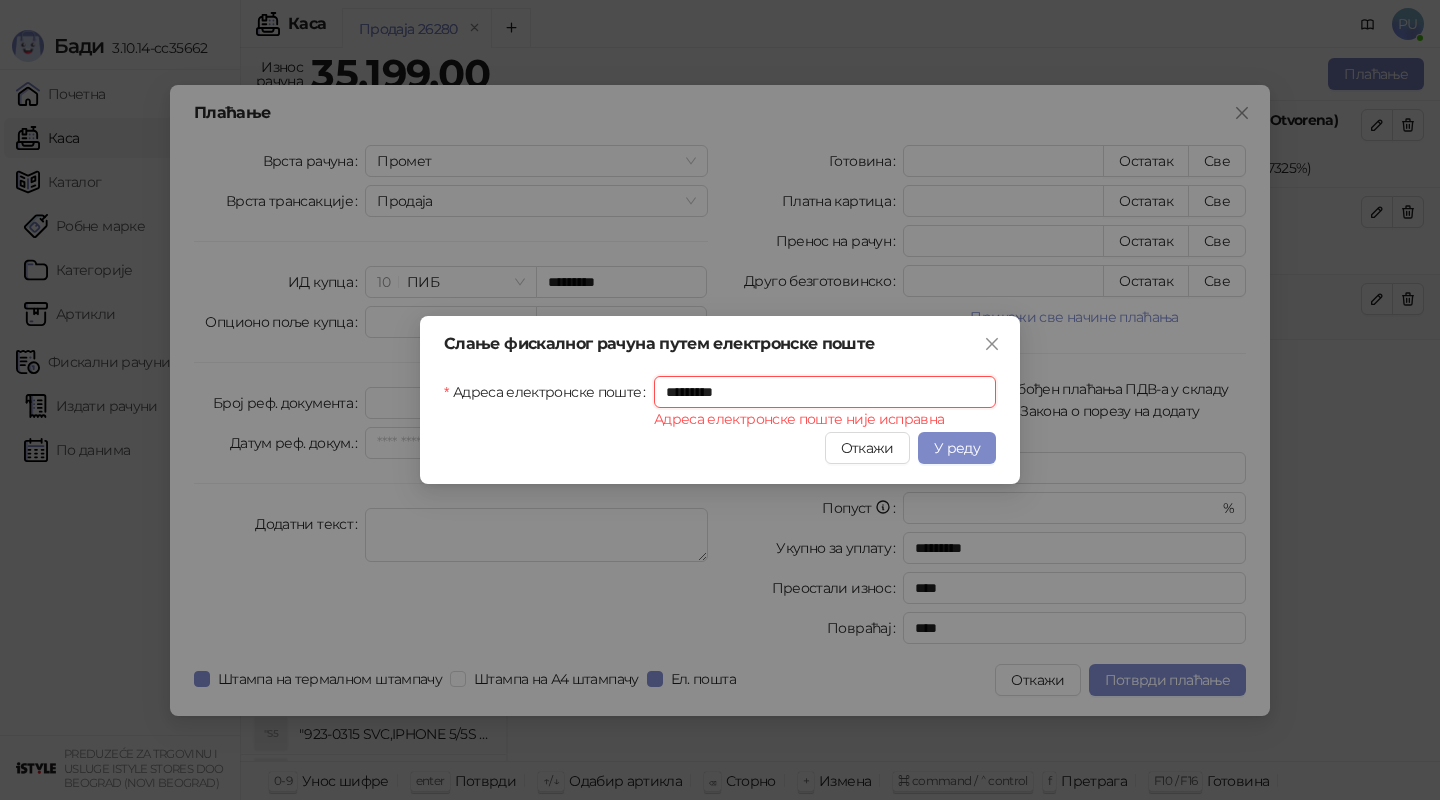 drag, startPoint x: 744, startPoint y: 397, endPoint x: 407, endPoint y: 397, distance: 337 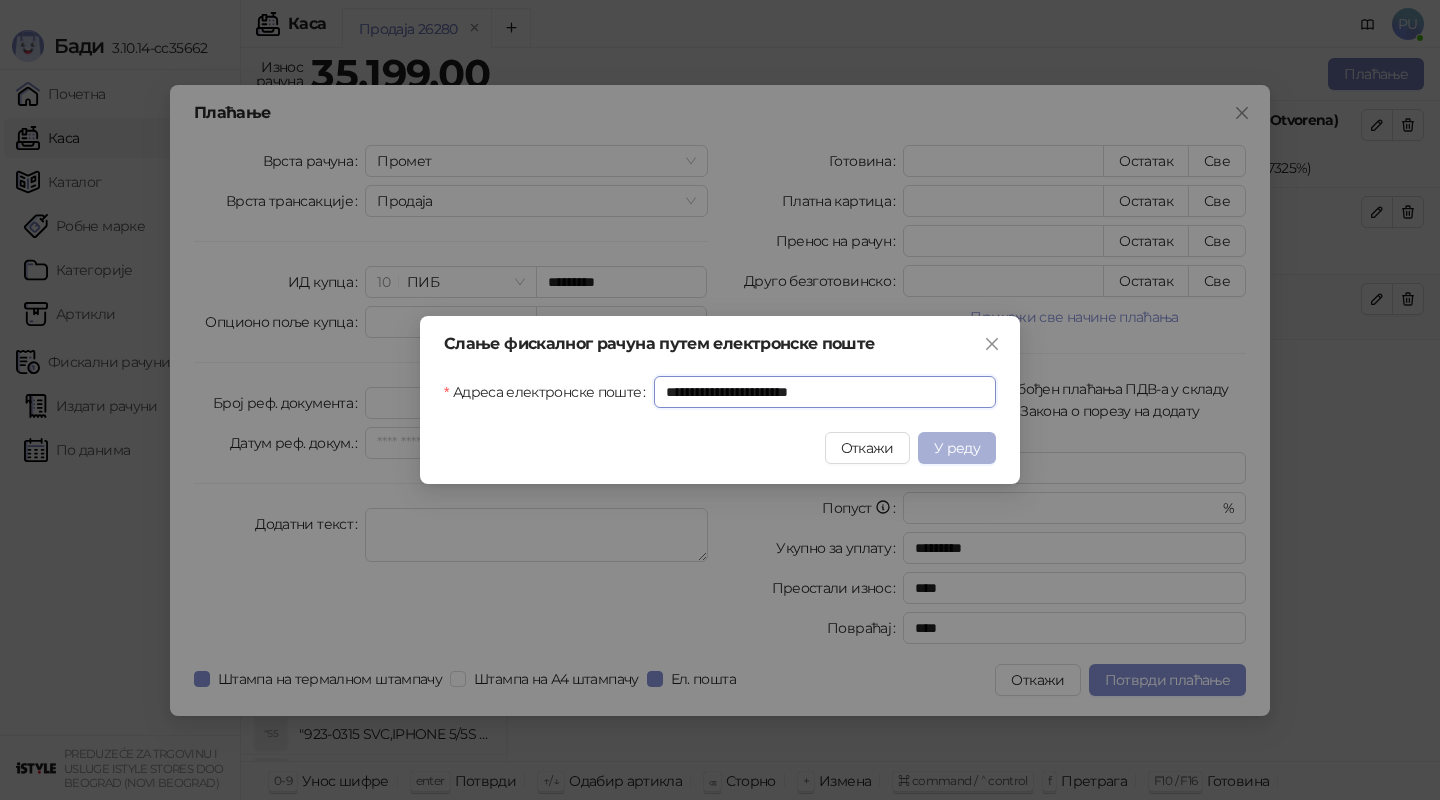 type on "**********" 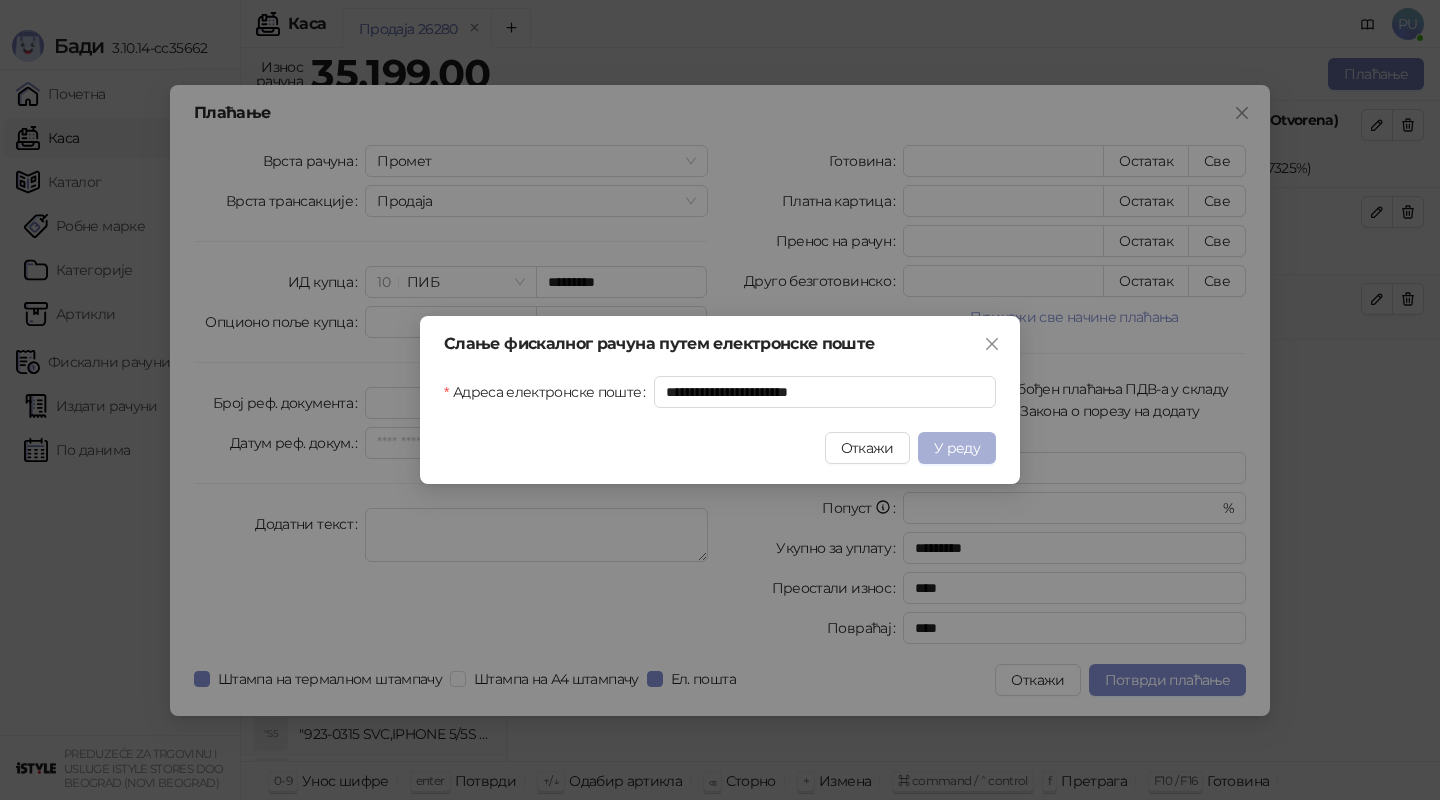 click on "У реду" at bounding box center [957, 448] 